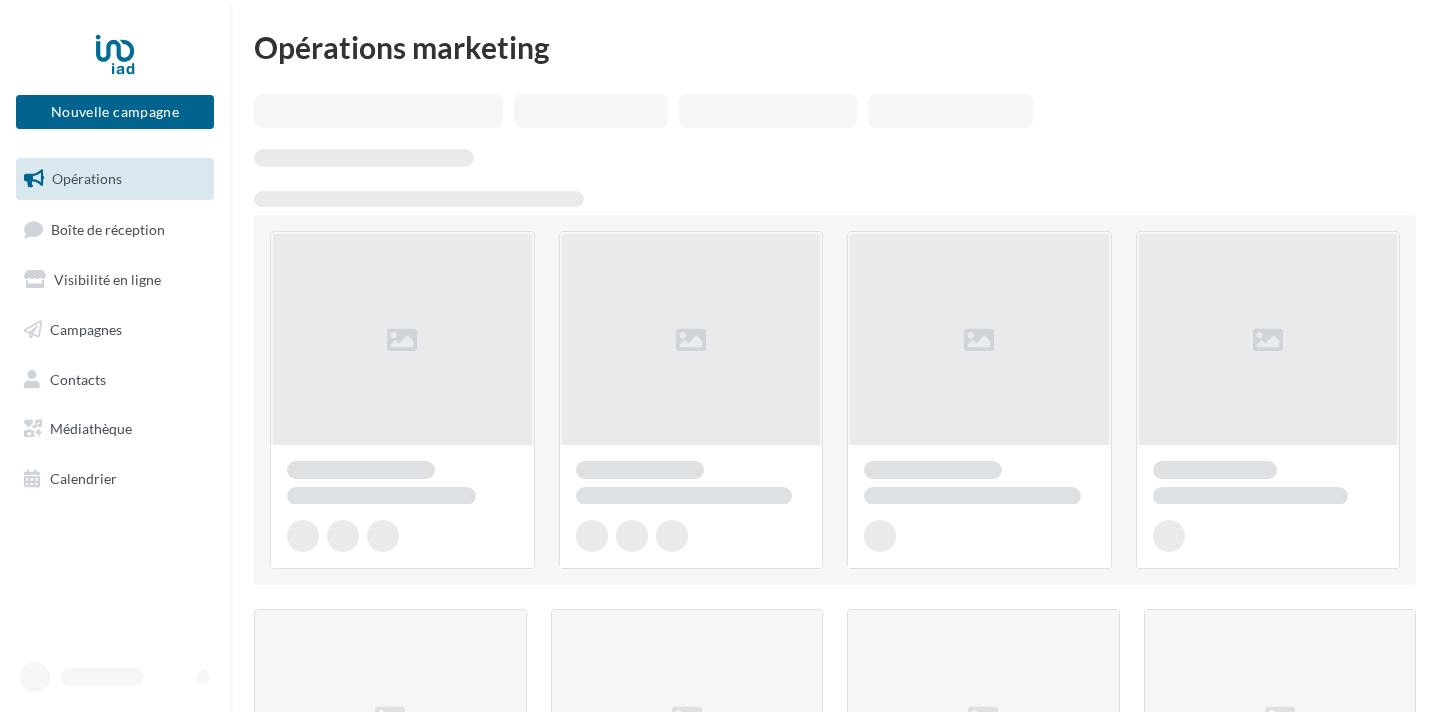 scroll, scrollTop: 0, scrollLeft: 0, axis: both 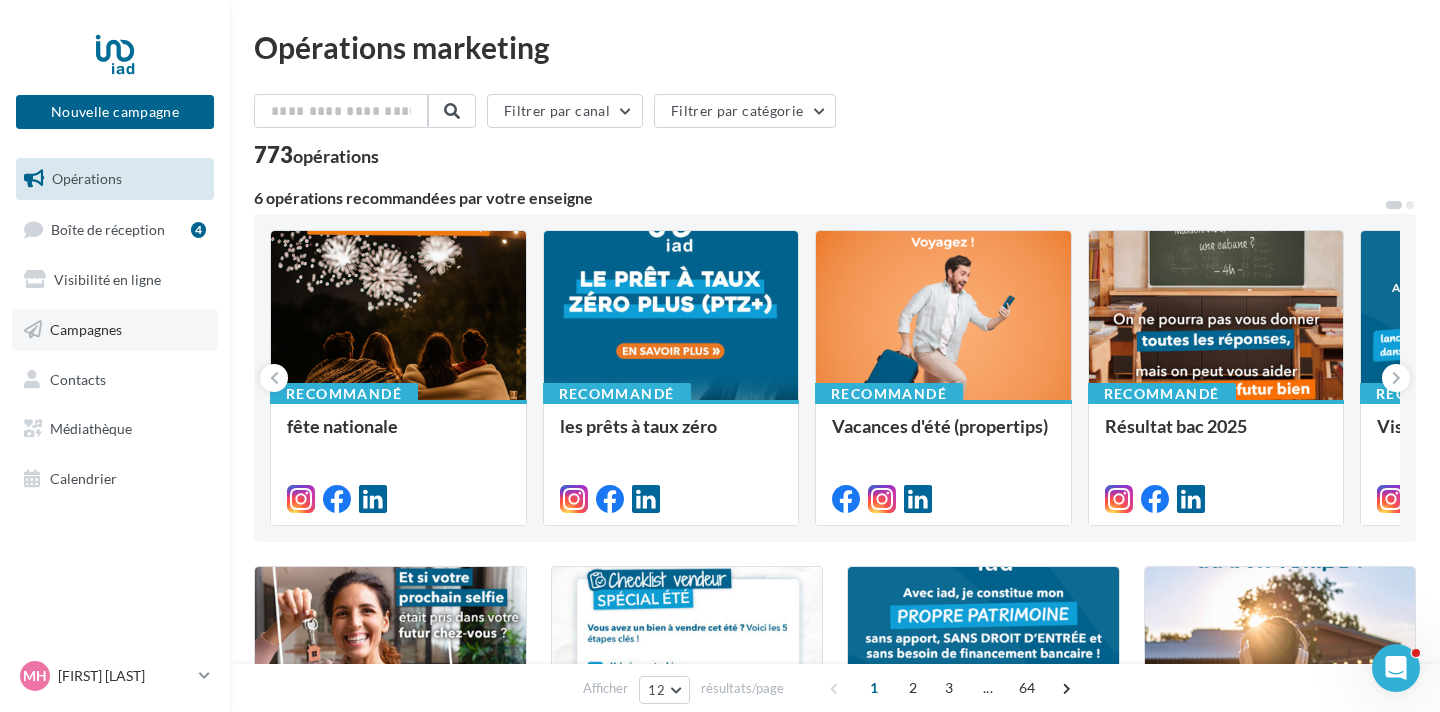 click on "Campagnes" at bounding box center (115, 330) 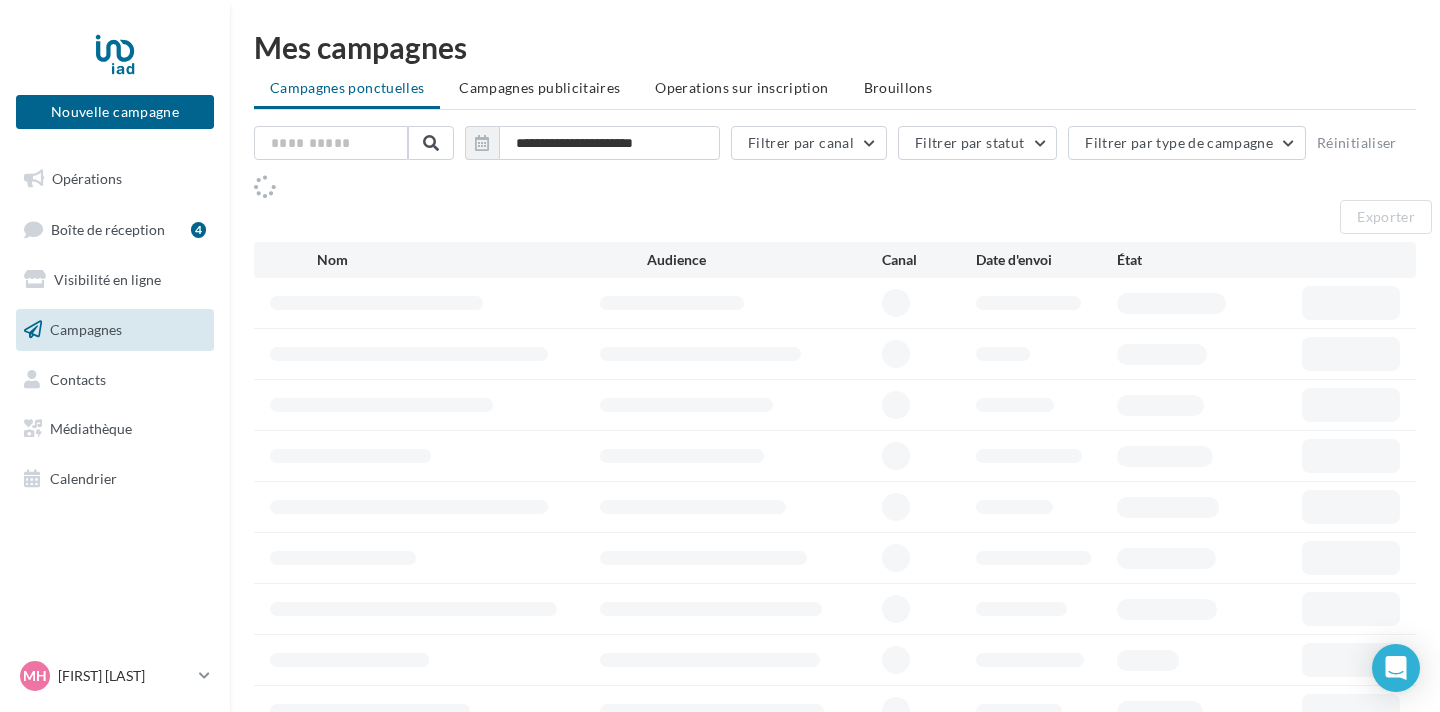 scroll, scrollTop: 0, scrollLeft: 0, axis: both 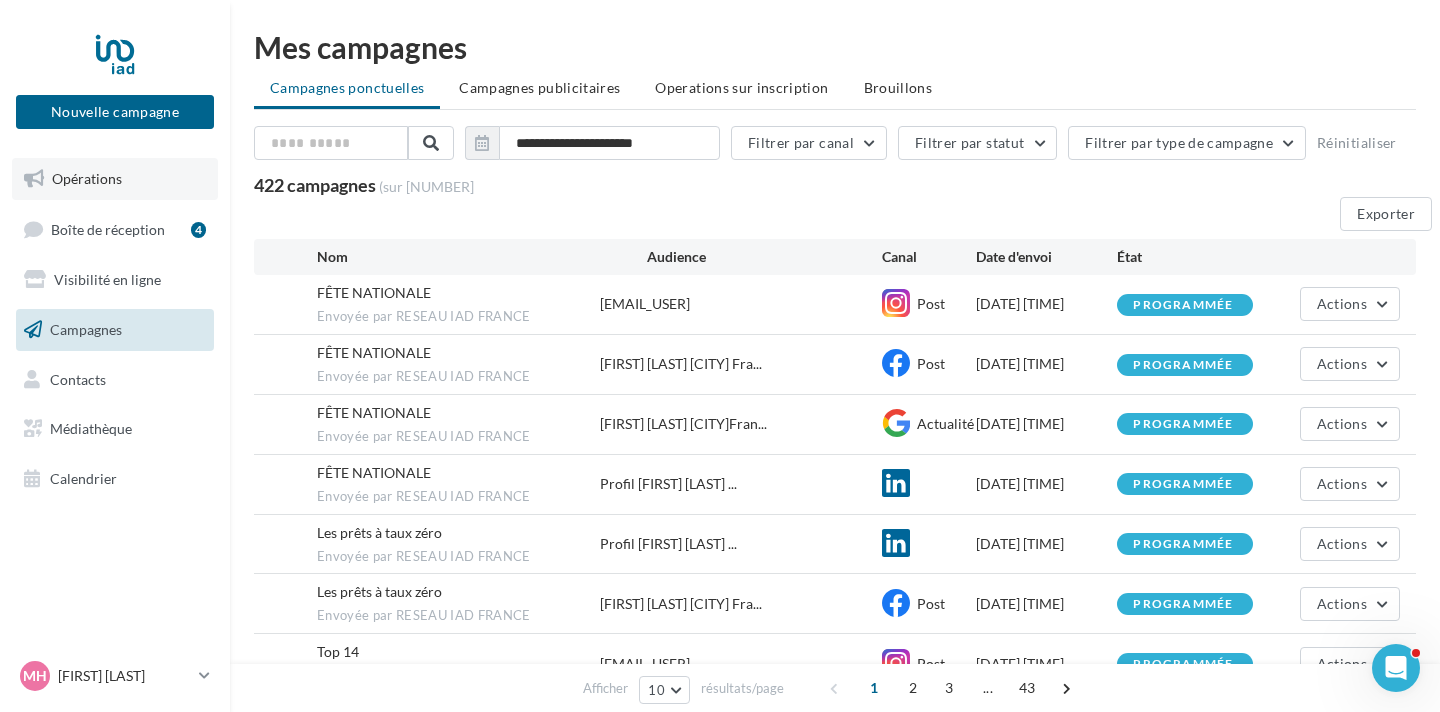 click on "Opérations" at bounding box center [115, 179] 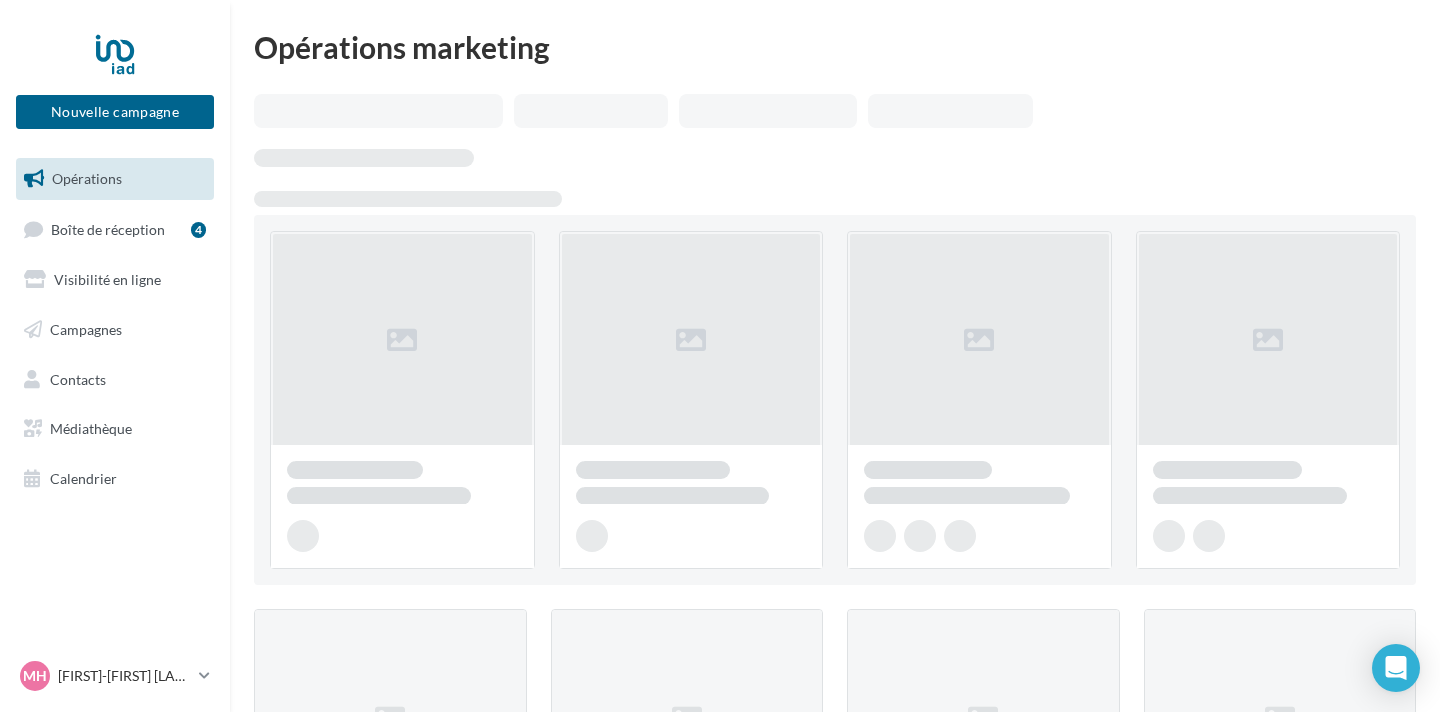 scroll, scrollTop: 0, scrollLeft: 0, axis: both 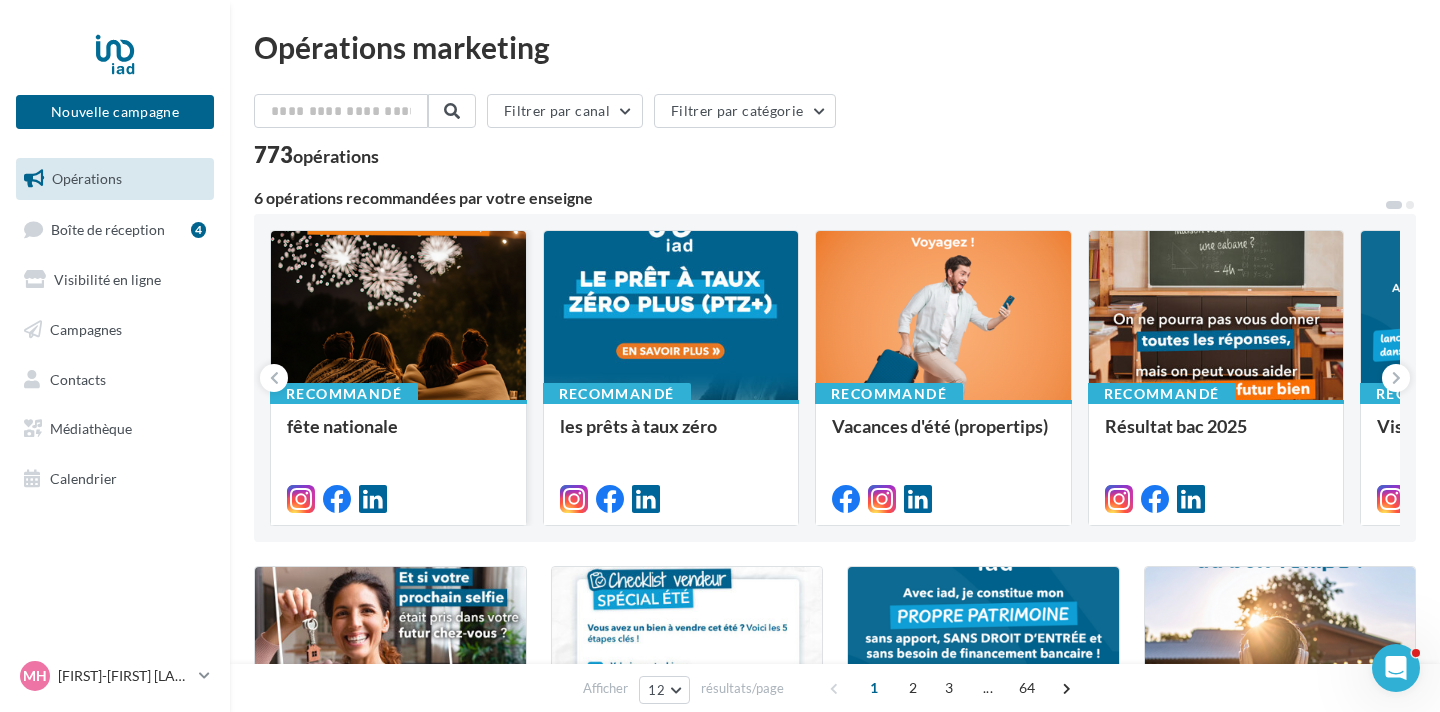 click at bounding box center (398, 316) 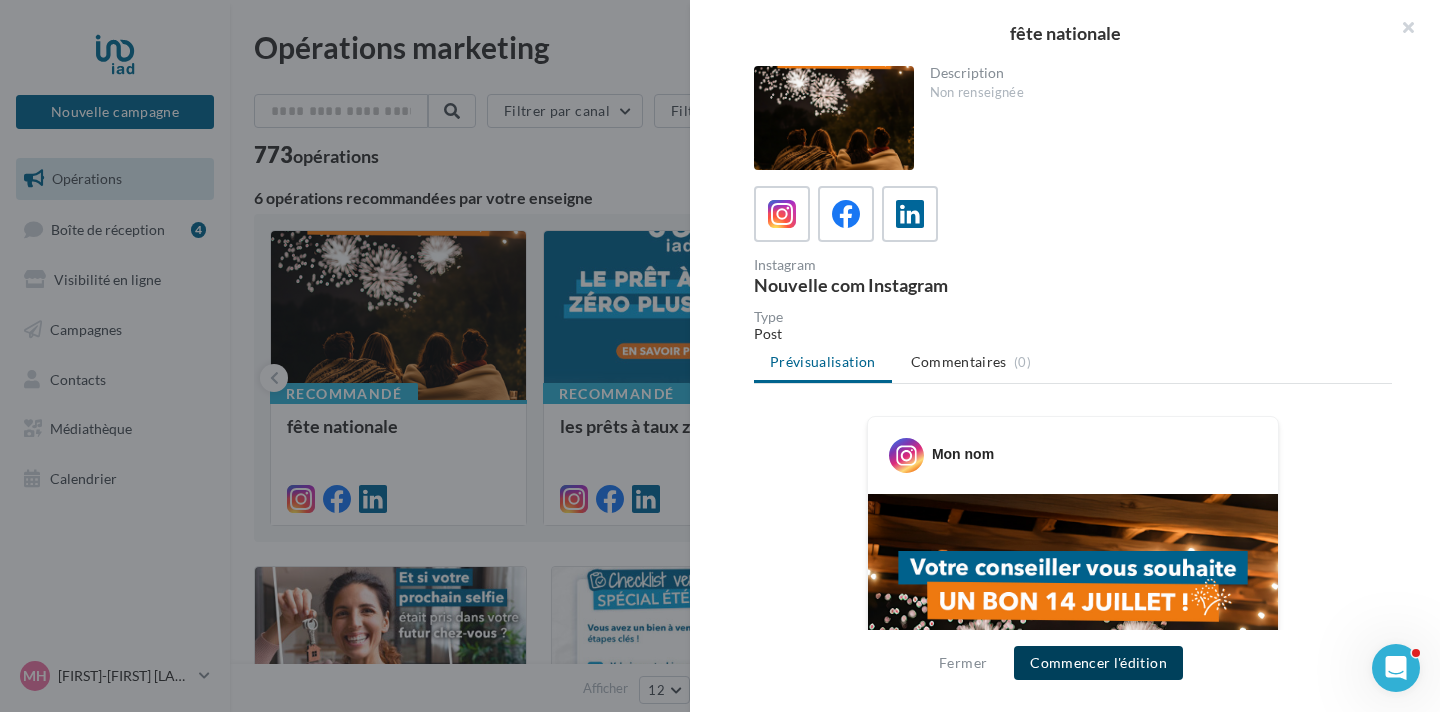 click on "Commencer l'édition" at bounding box center (1098, 663) 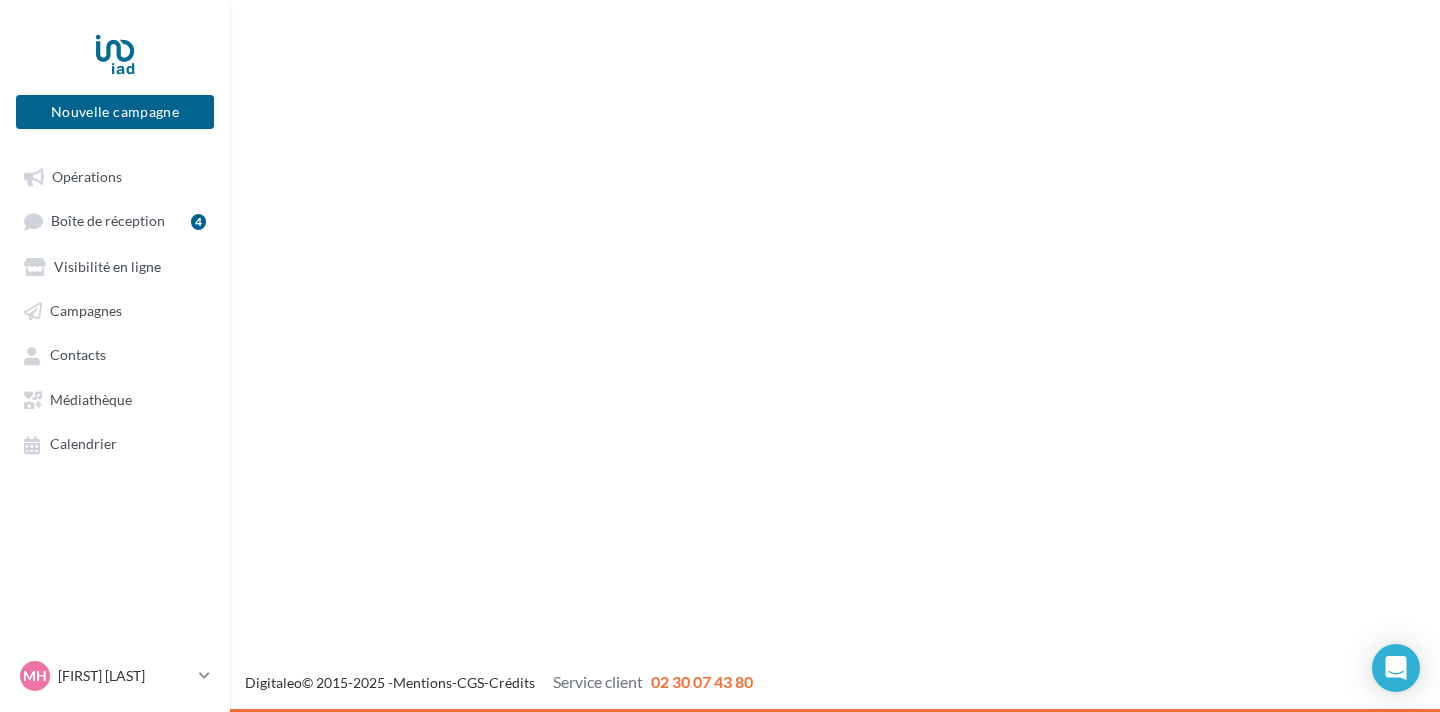 scroll, scrollTop: 0, scrollLeft: 0, axis: both 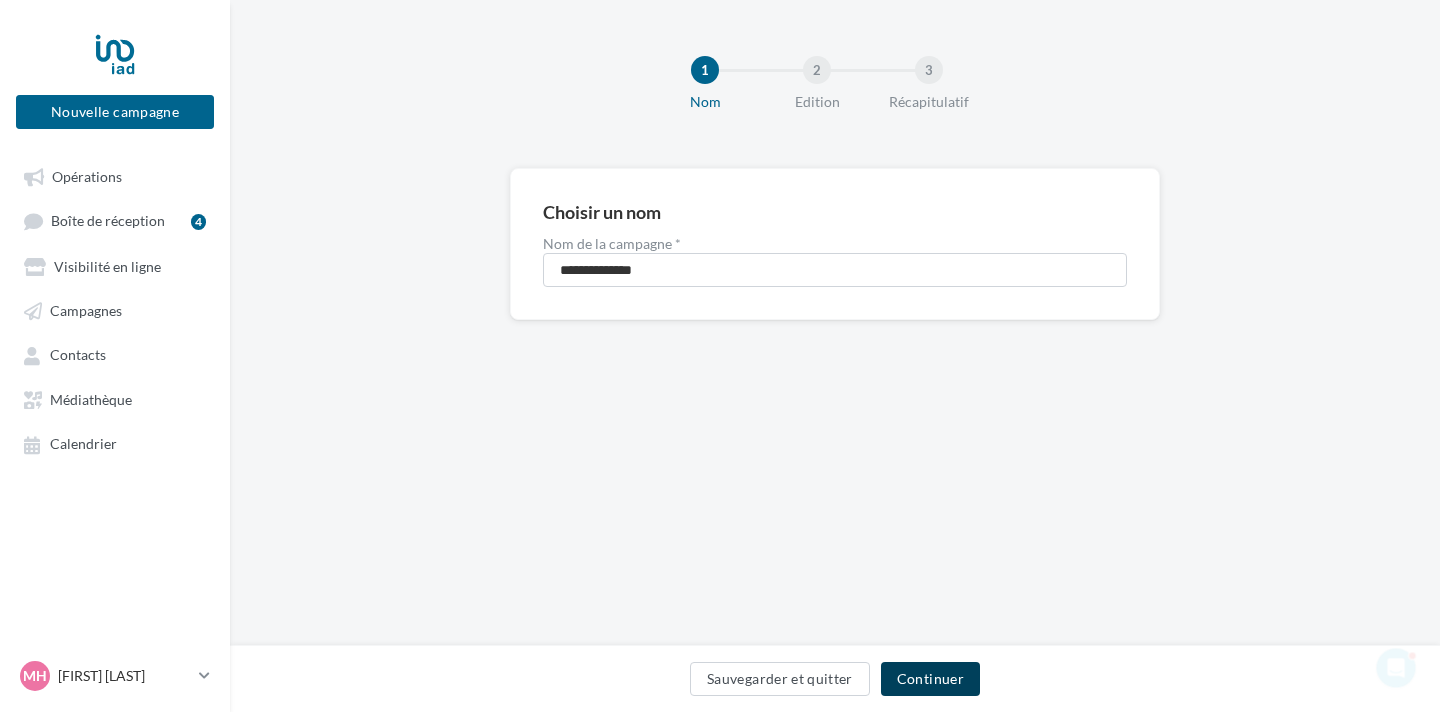 click on "Continuer" at bounding box center [930, 679] 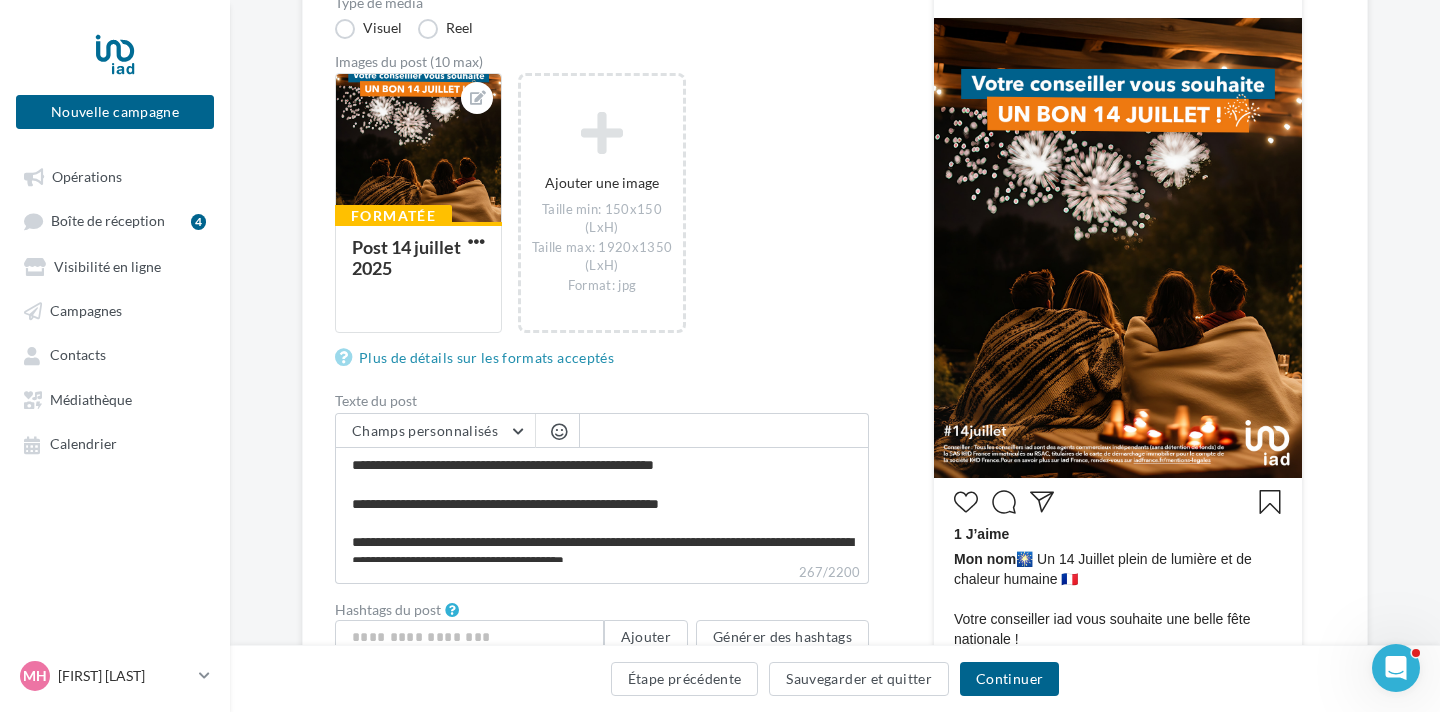 scroll, scrollTop: 319, scrollLeft: 0, axis: vertical 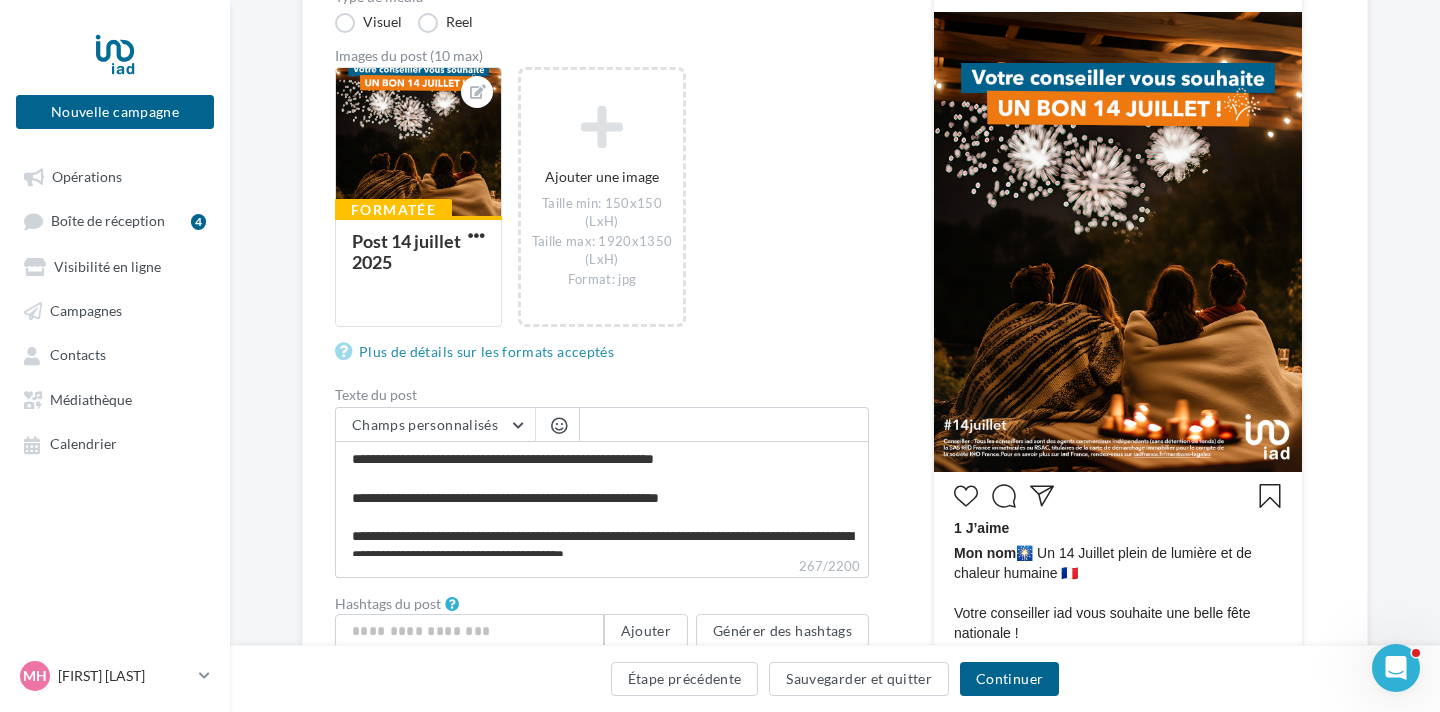 click at bounding box center (559, 425) 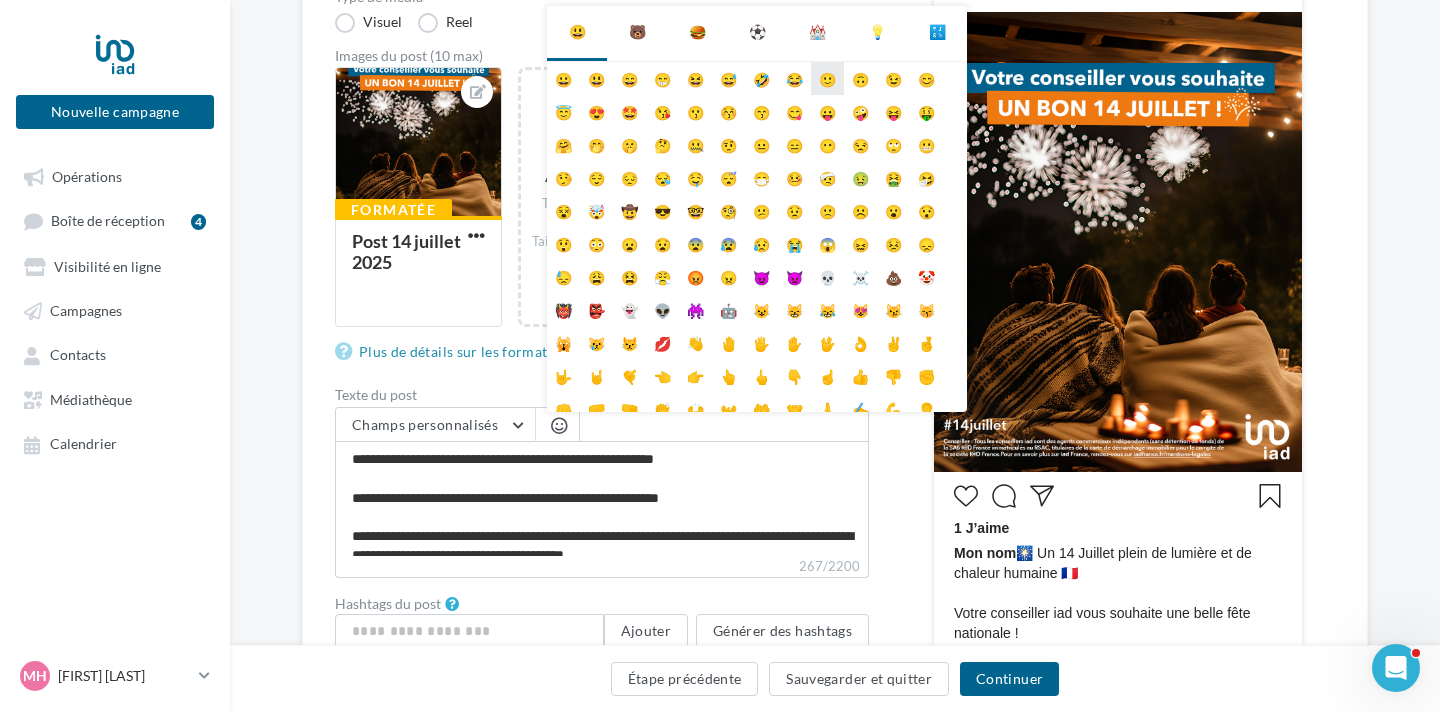 click on "🙂" at bounding box center (827, 78) 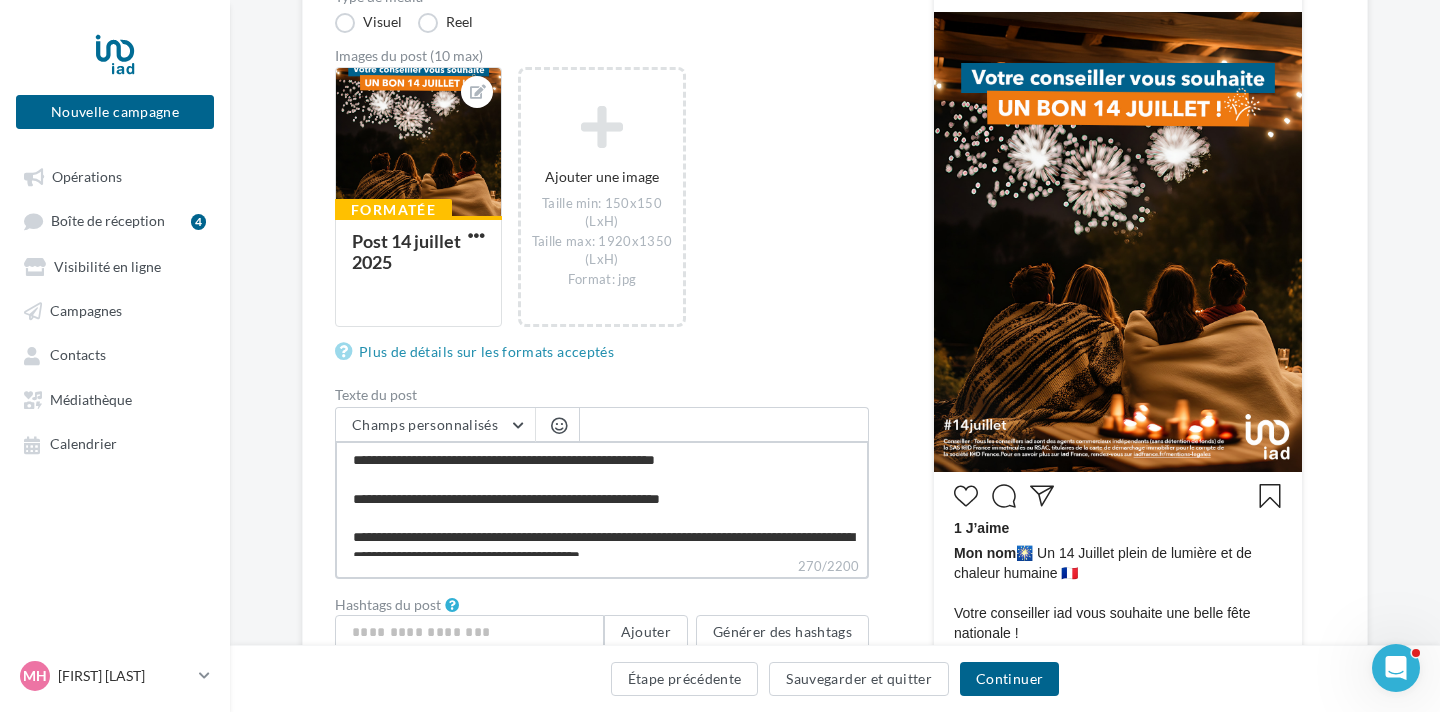 scroll, scrollTop: 9, scrollLeft: 0, axis: vertical 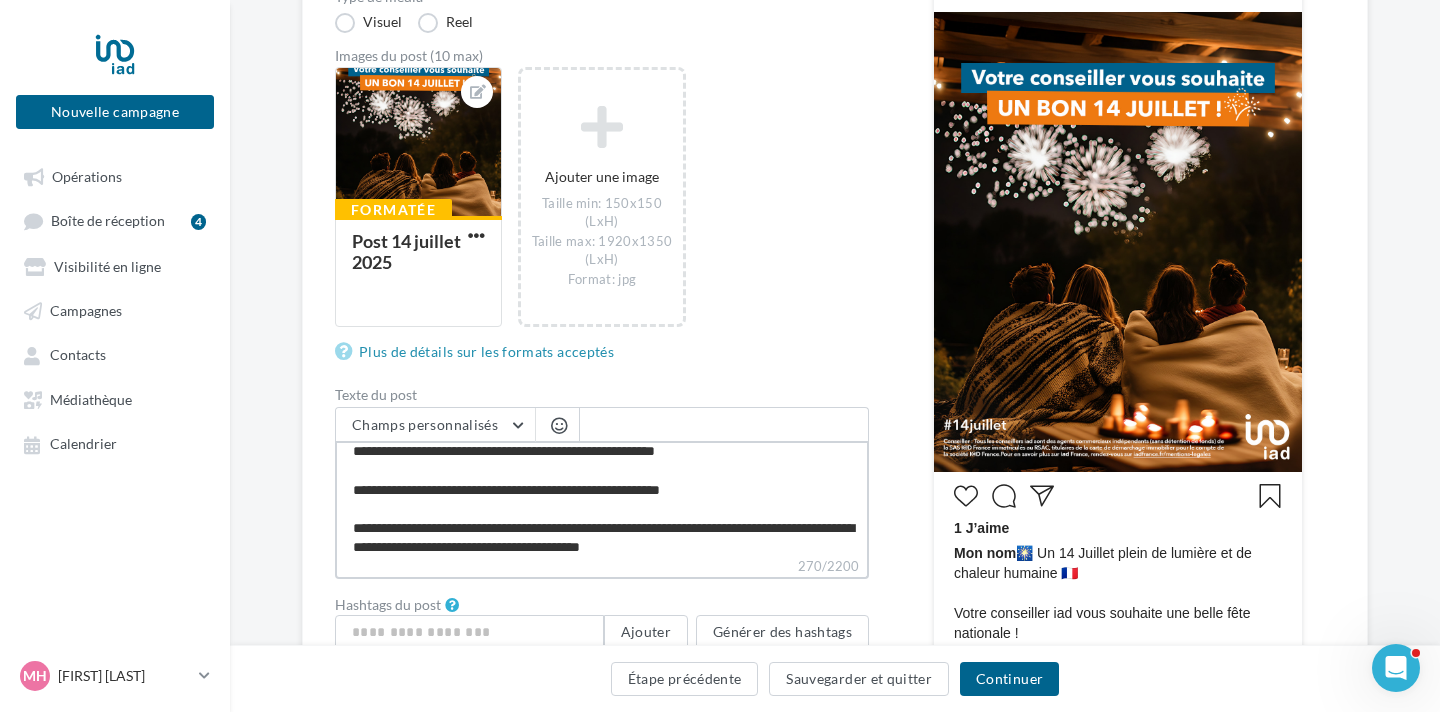 click on "**********" at bounding box center (602, 498) 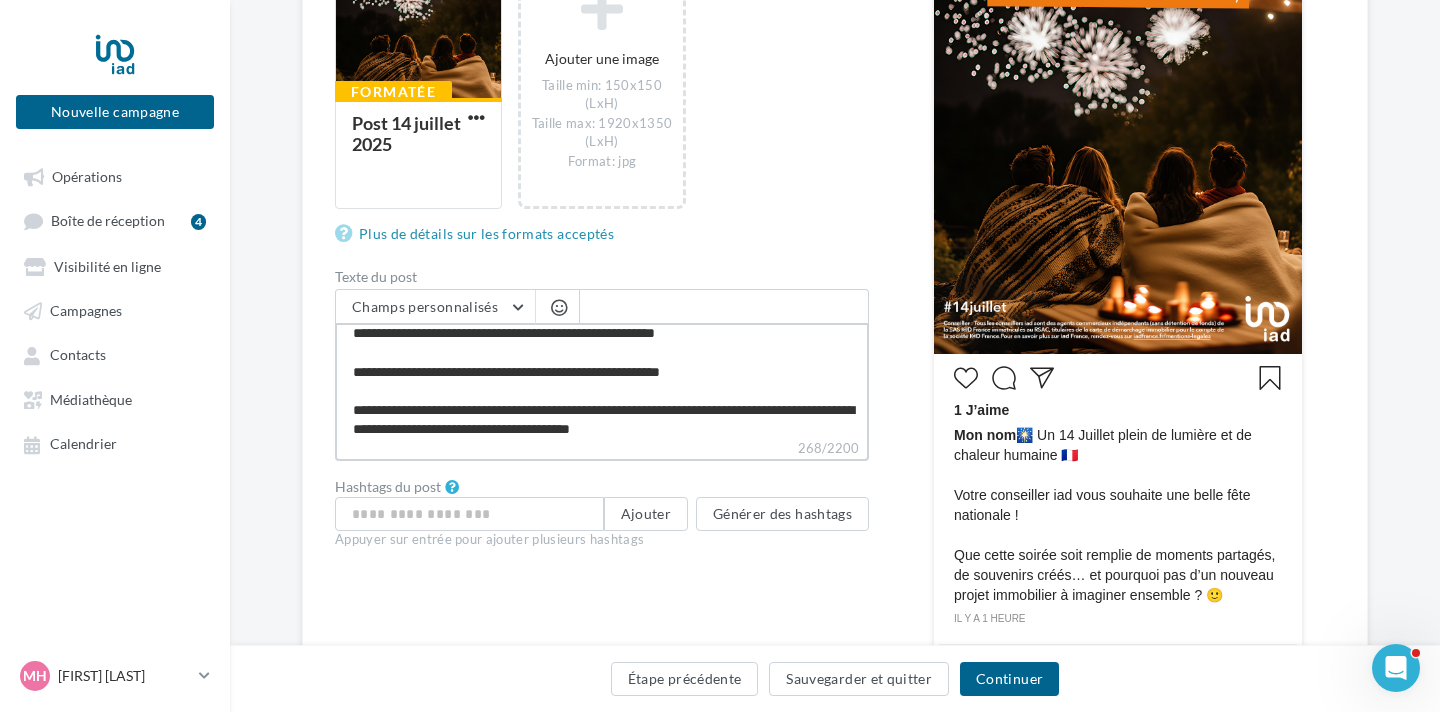 scroll, scrollTop: 442, scrollLeft: 0, axis: vertical 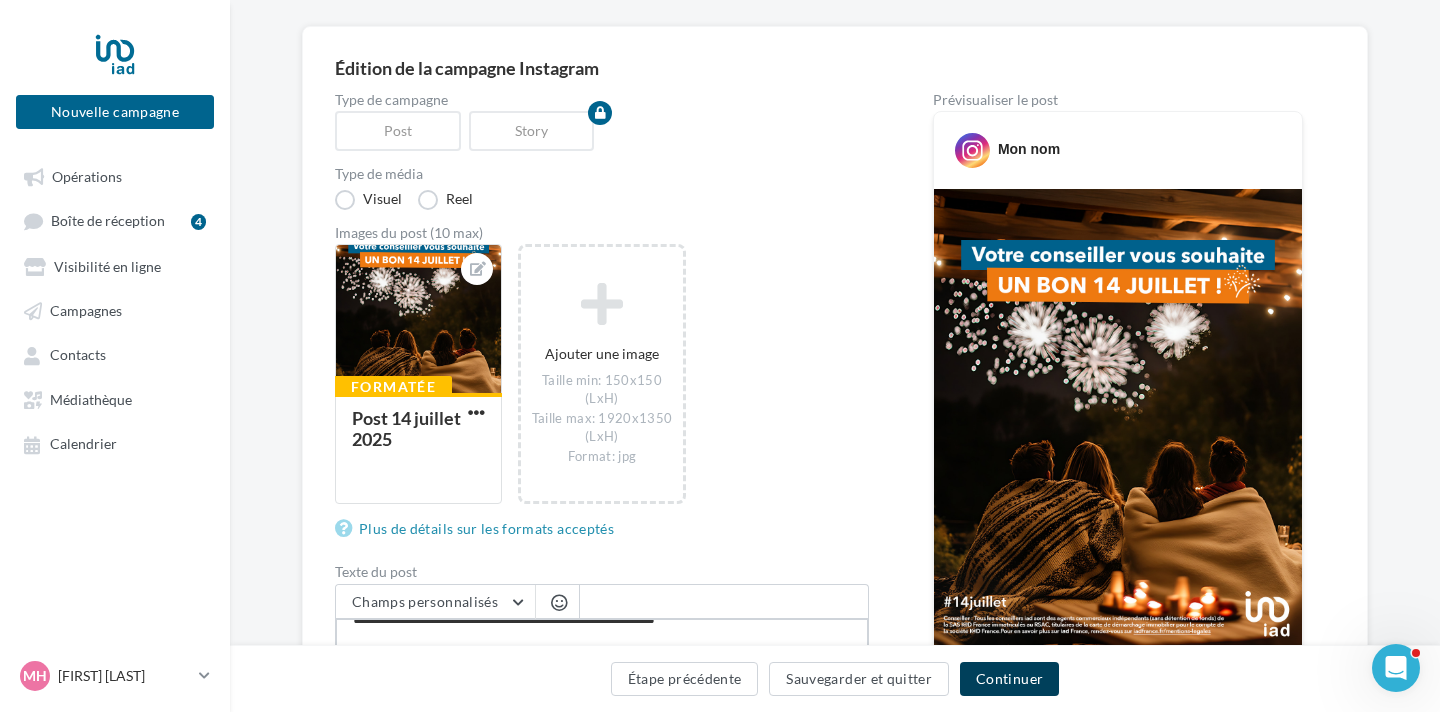 type on "**********" 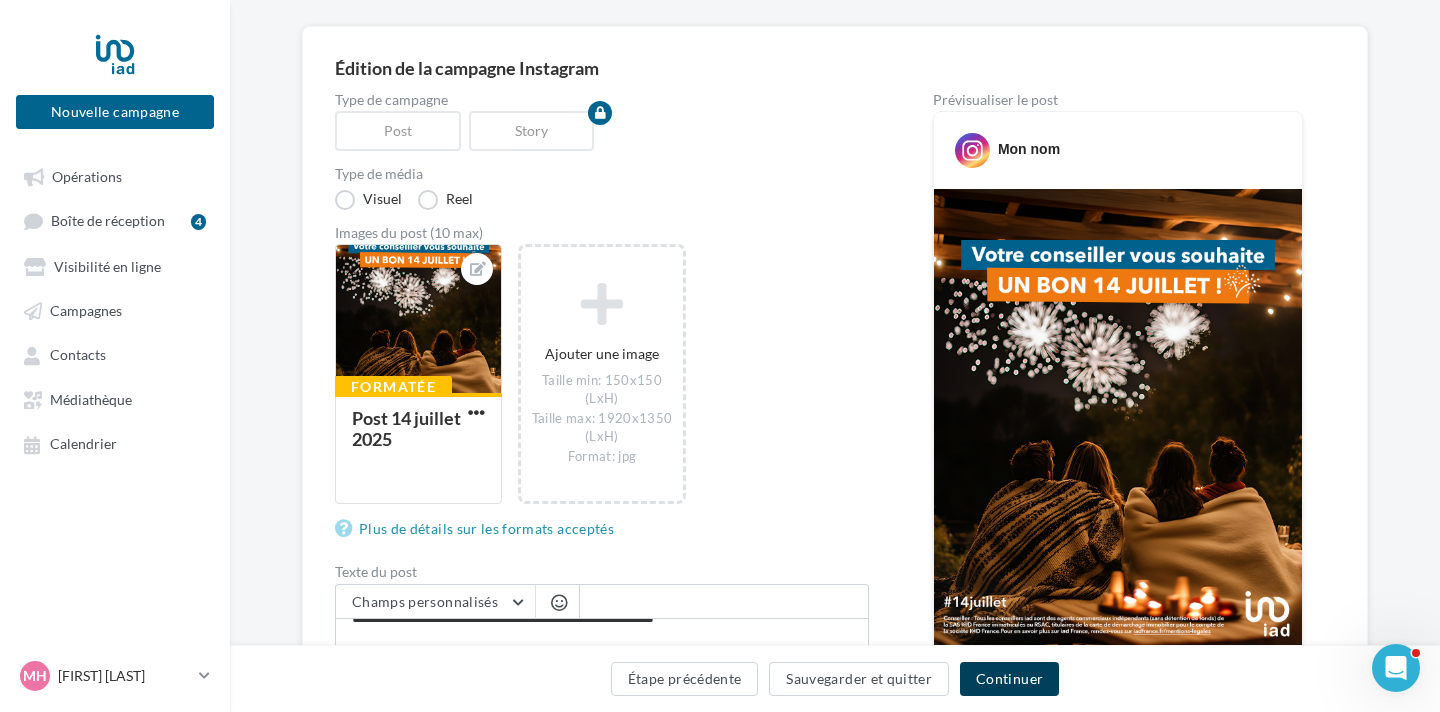 scroll, scrollTop: 17, scrollLeft: 0, axis: vertical 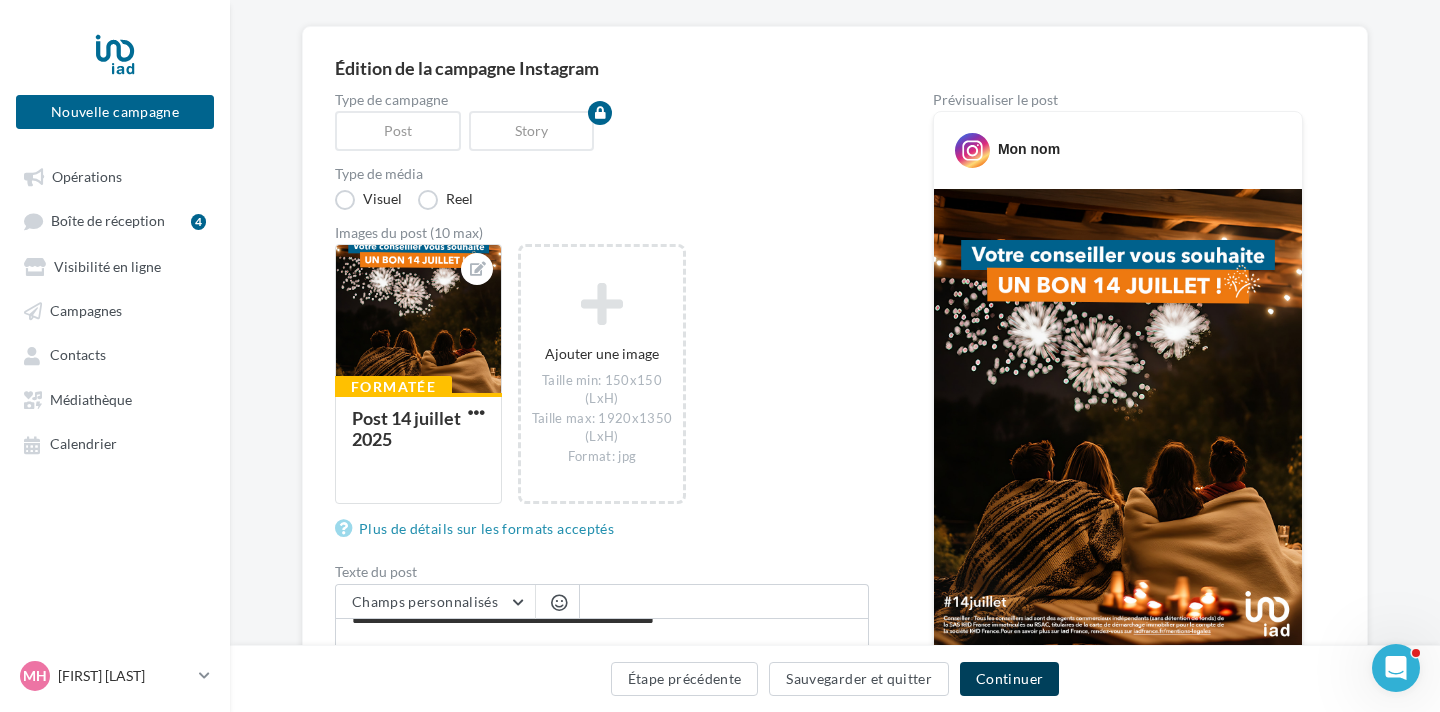 click on "Continuer" at bounding box center [1009, 679] 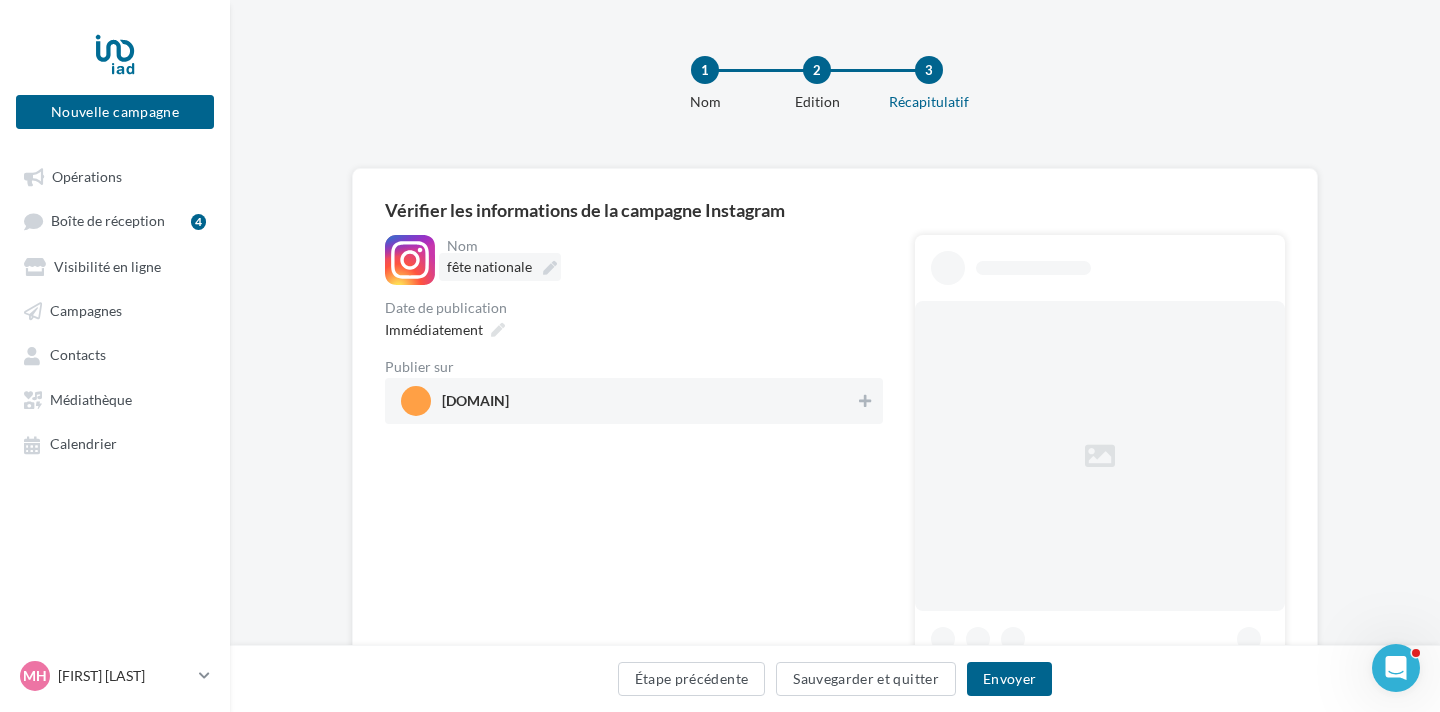 click on "fête nationale" at bounding box center [500, 267] 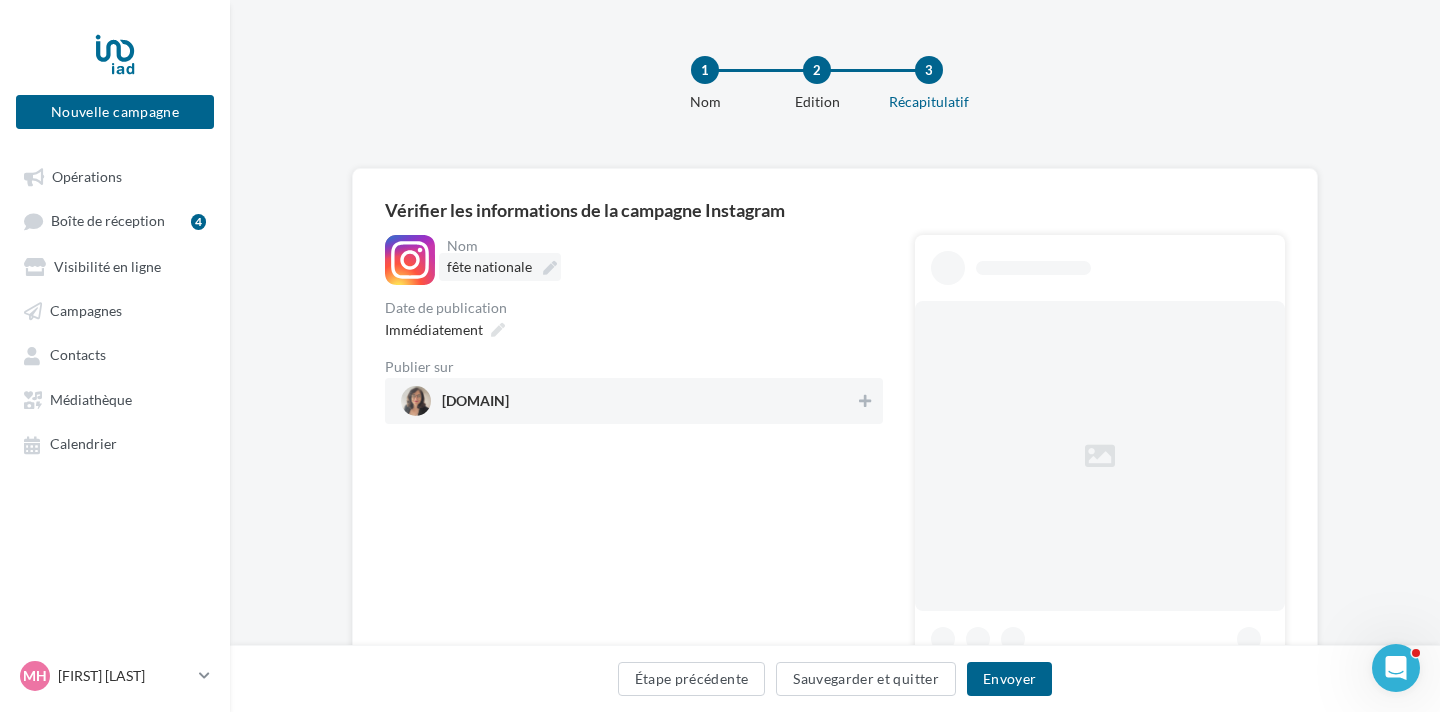 click on "**********" at bounding box center [535, 270] 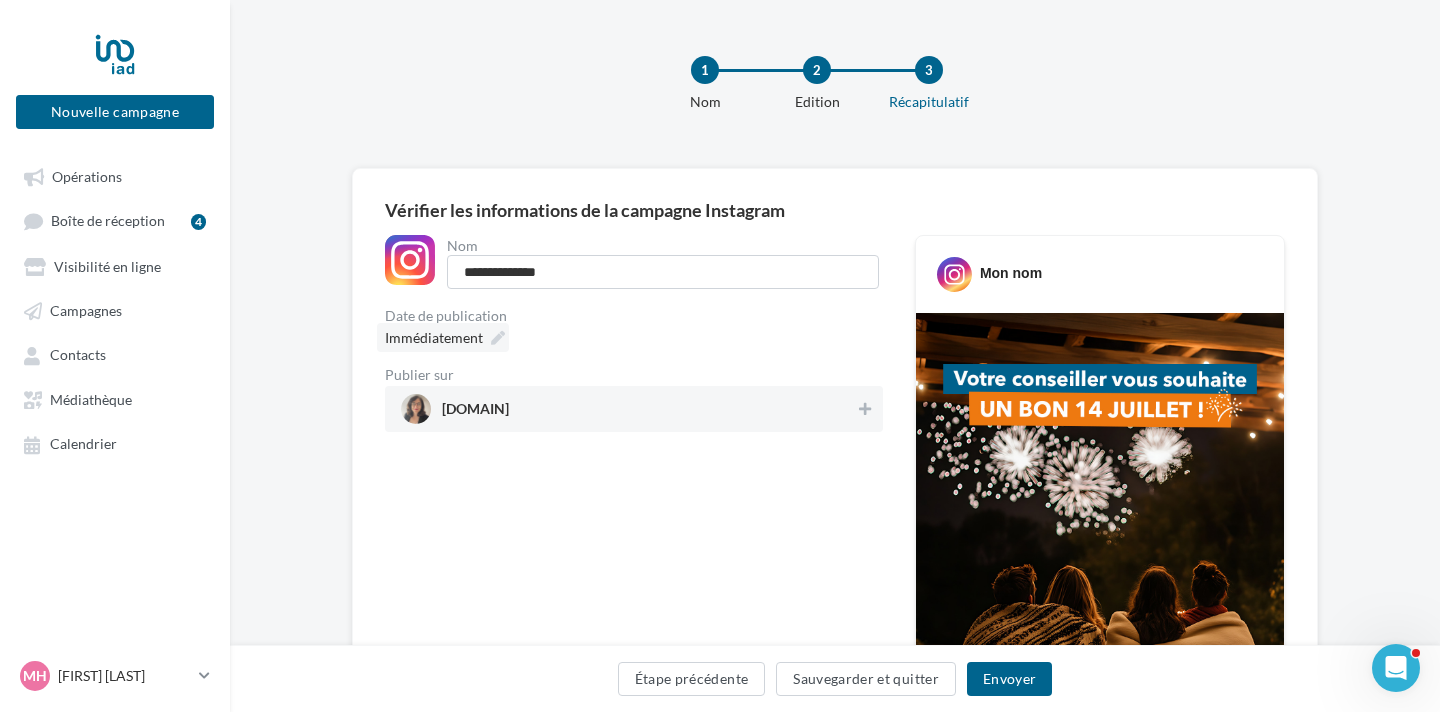 click at bounding box center (498, 338) 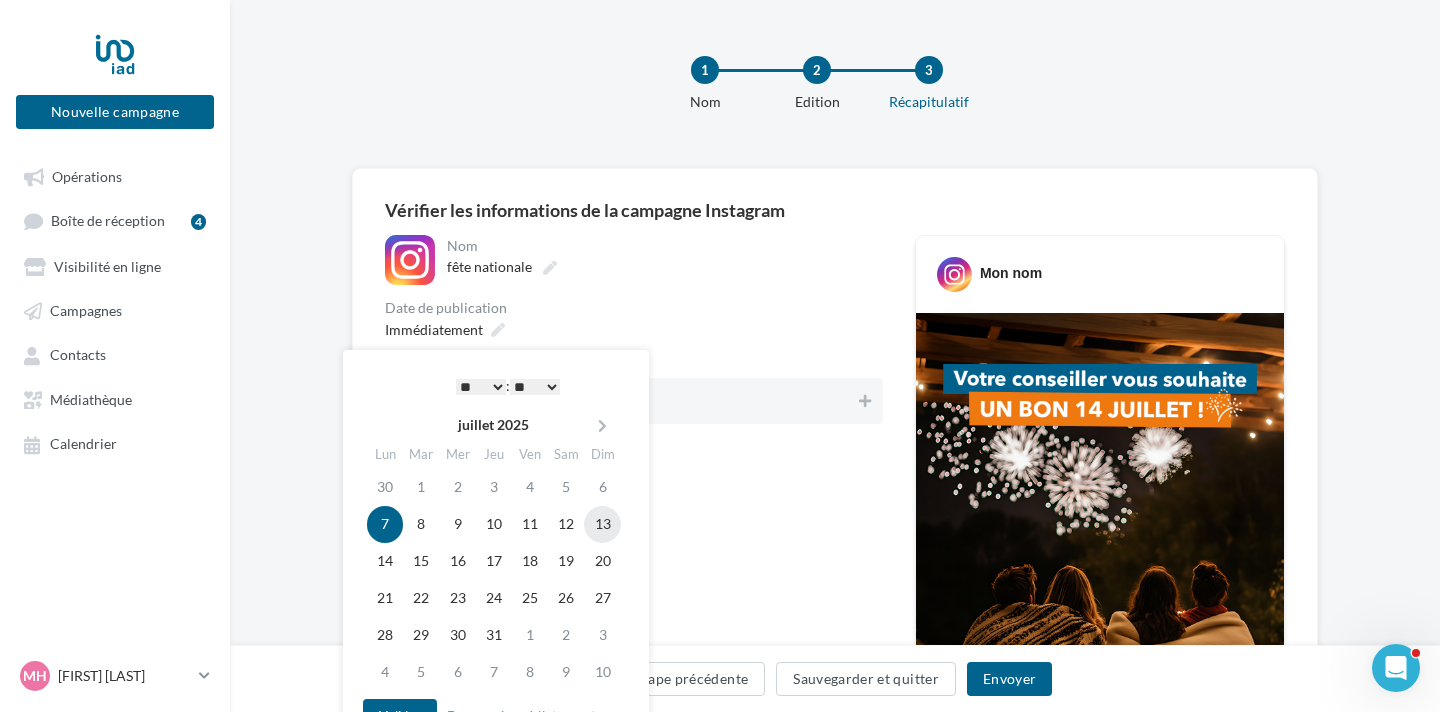 click on "13" at bounding box center (602, 524) 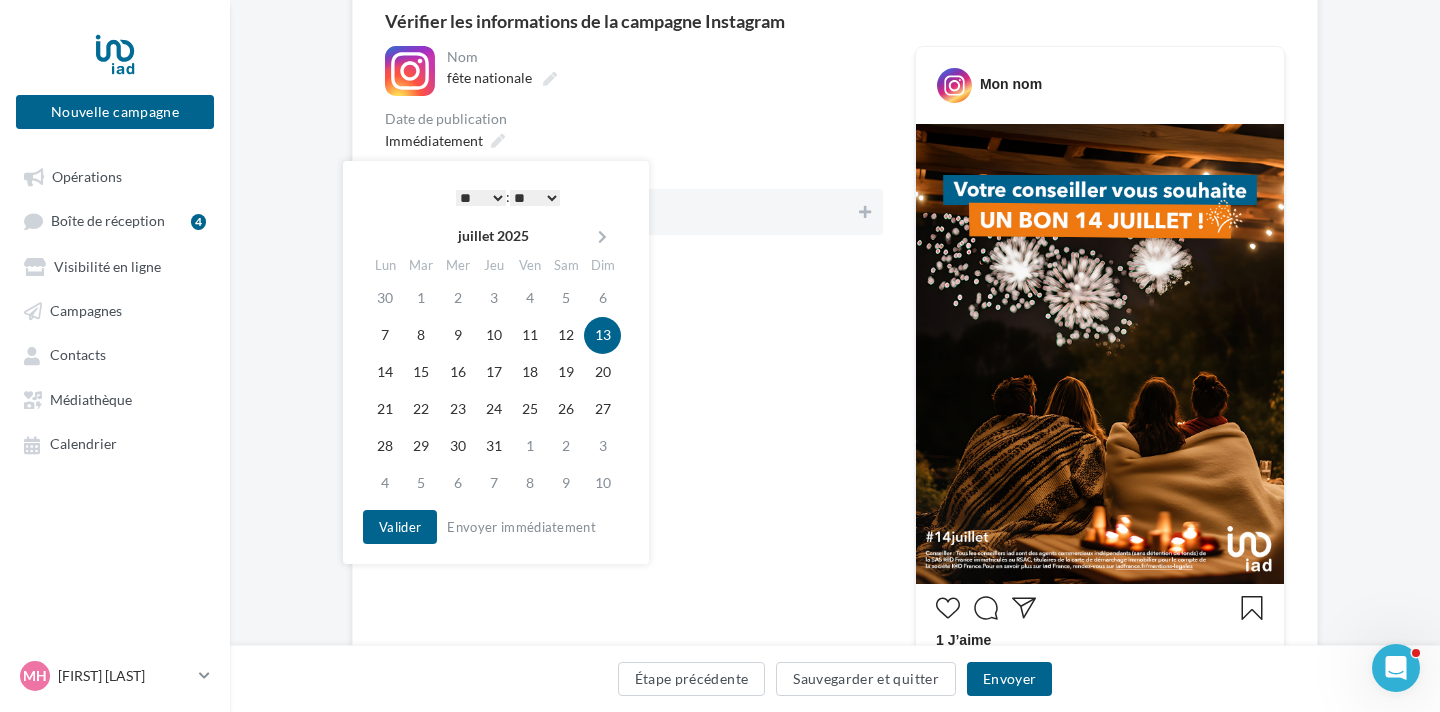 scroll, scrollTop: 186, scrollLeft: 0, axis: vertical 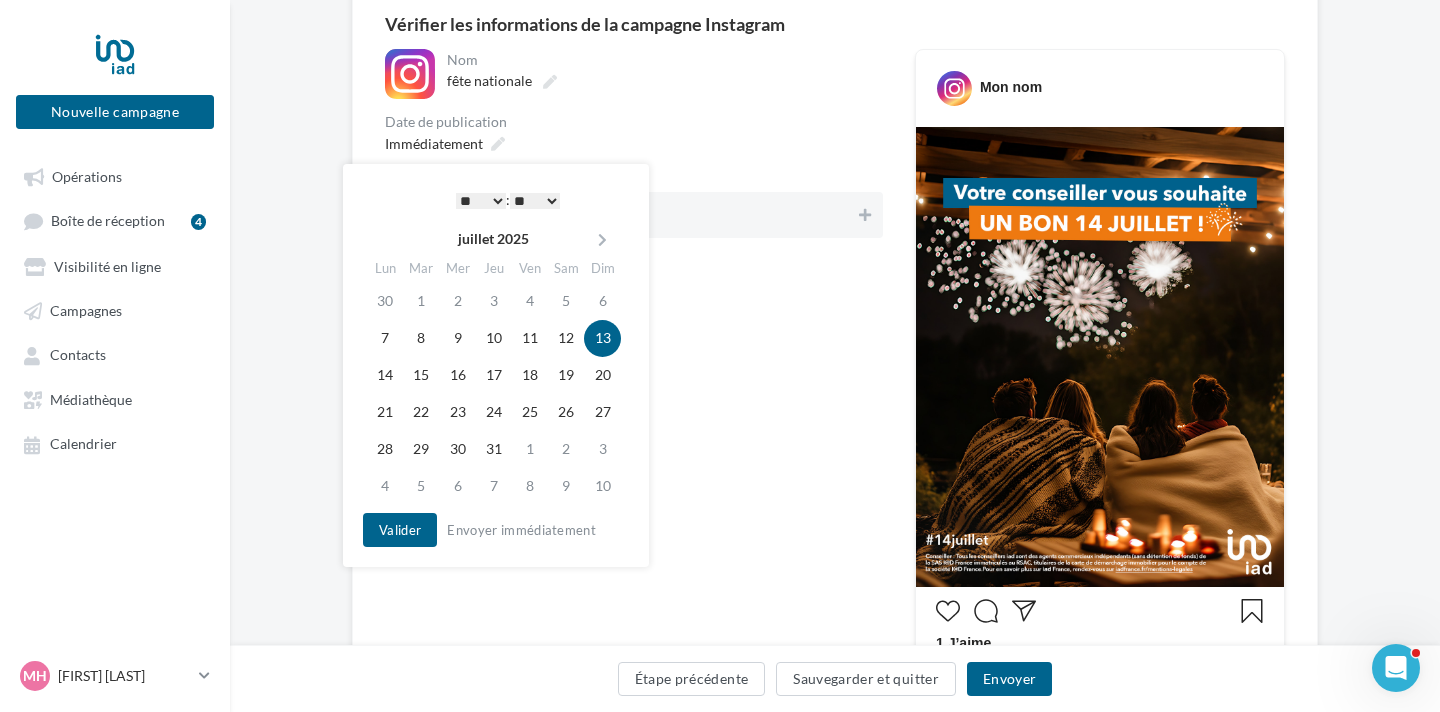 click on "* * * * * * * * * * ** ** ** ** ** ** ** ** ** ** ** ** ** **" at bounding box center (481, 201) 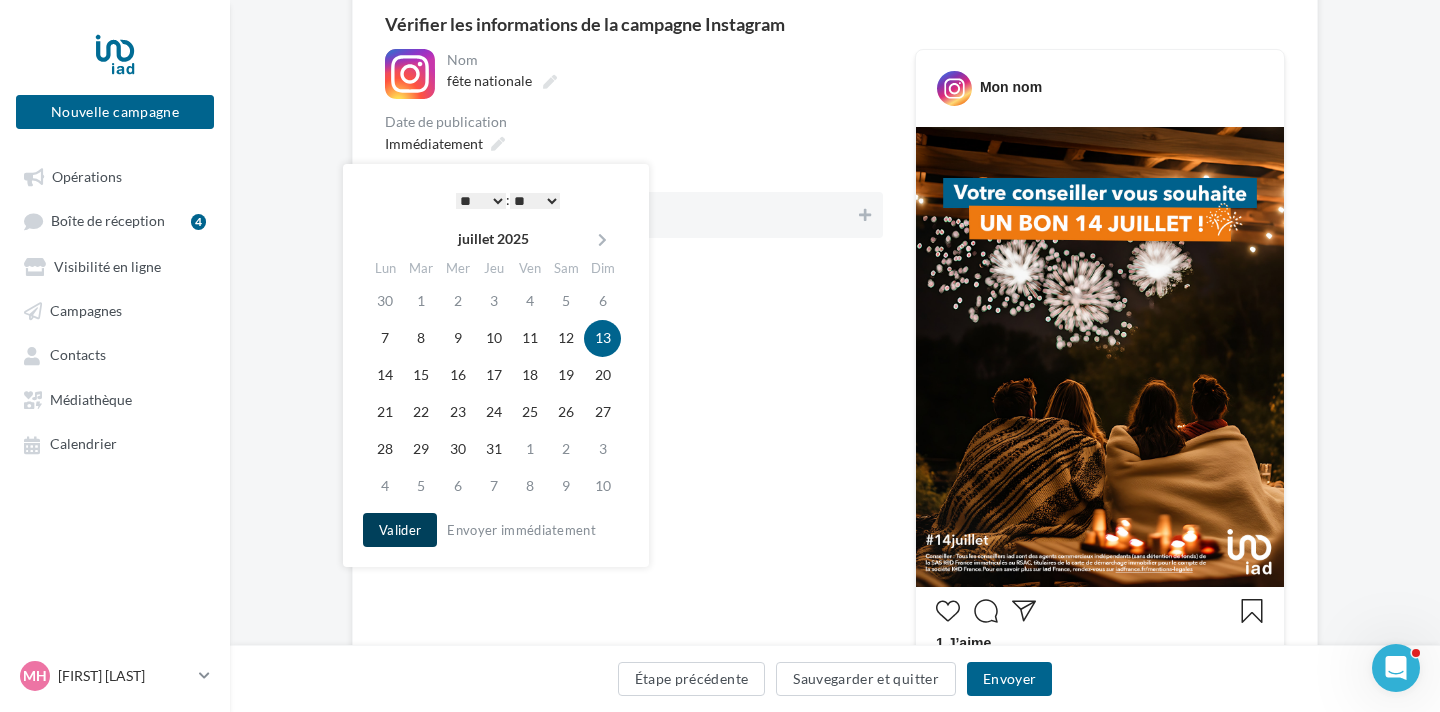 click on "Valider" at bounding box center [400, 530] 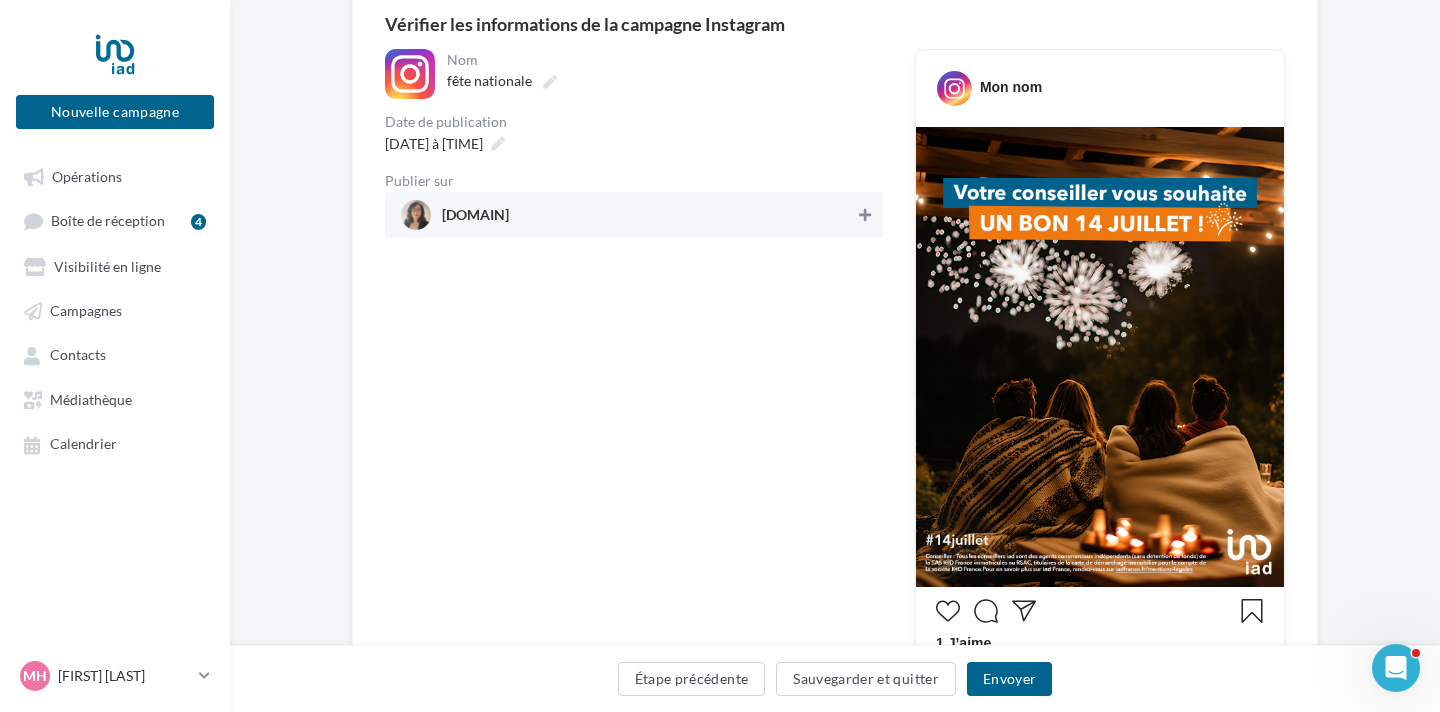 click at bounding box center [865, 215] 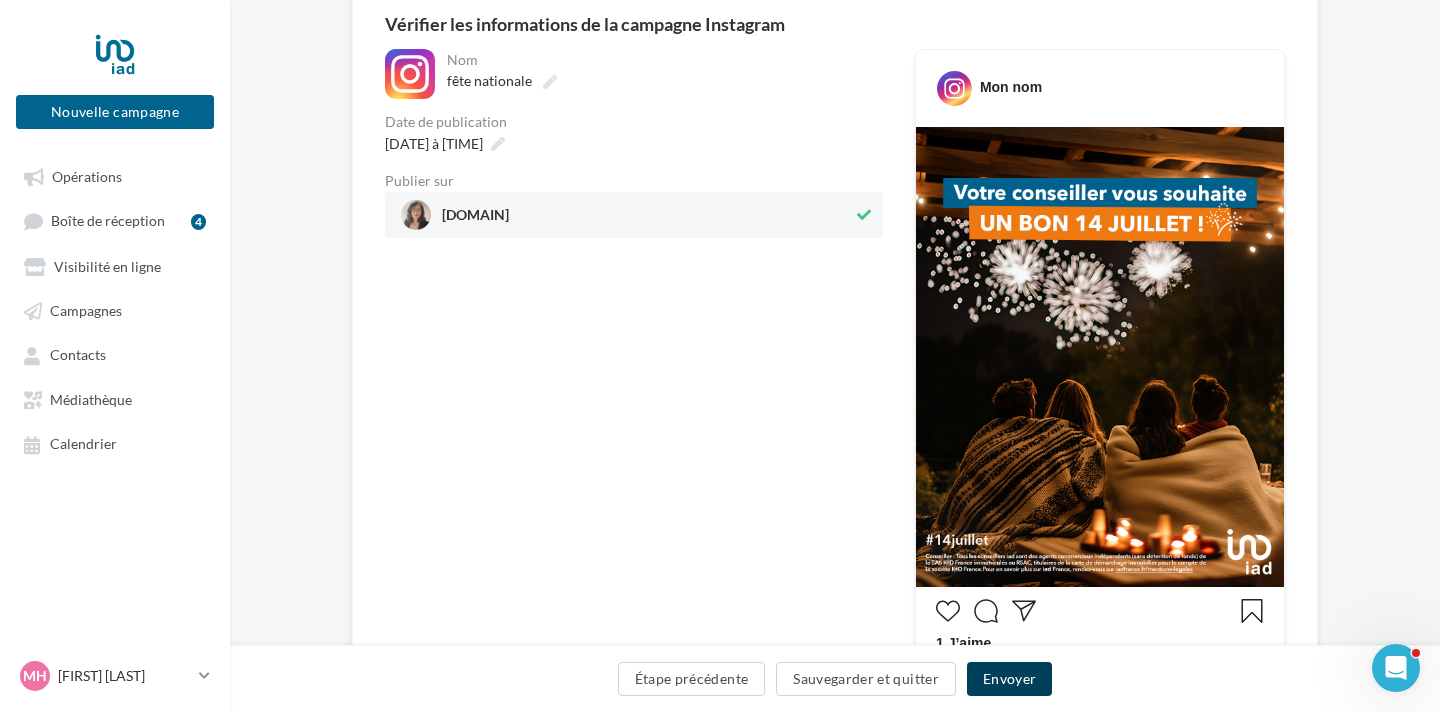 click on "Envoyer" at bounding box center [1009, 679] 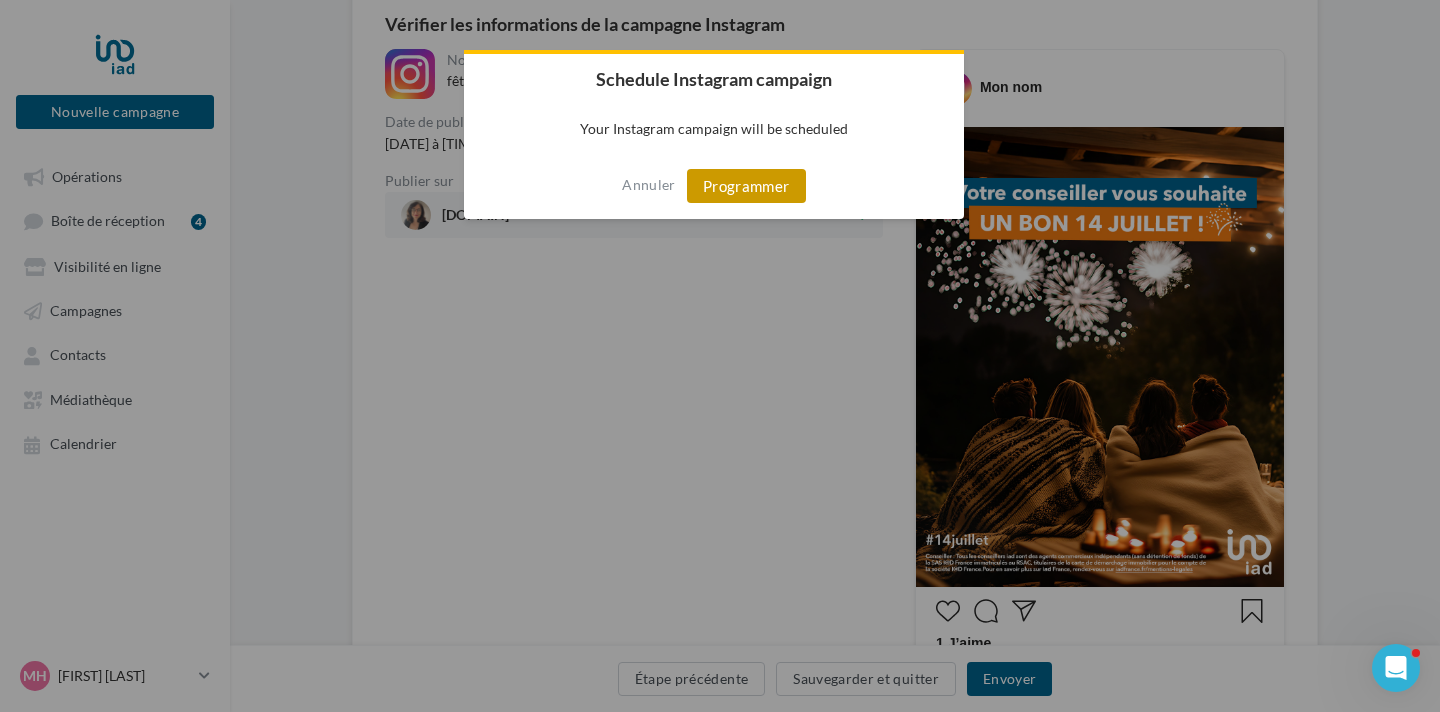 click on "Programmer" at bounding box center [746, 186] 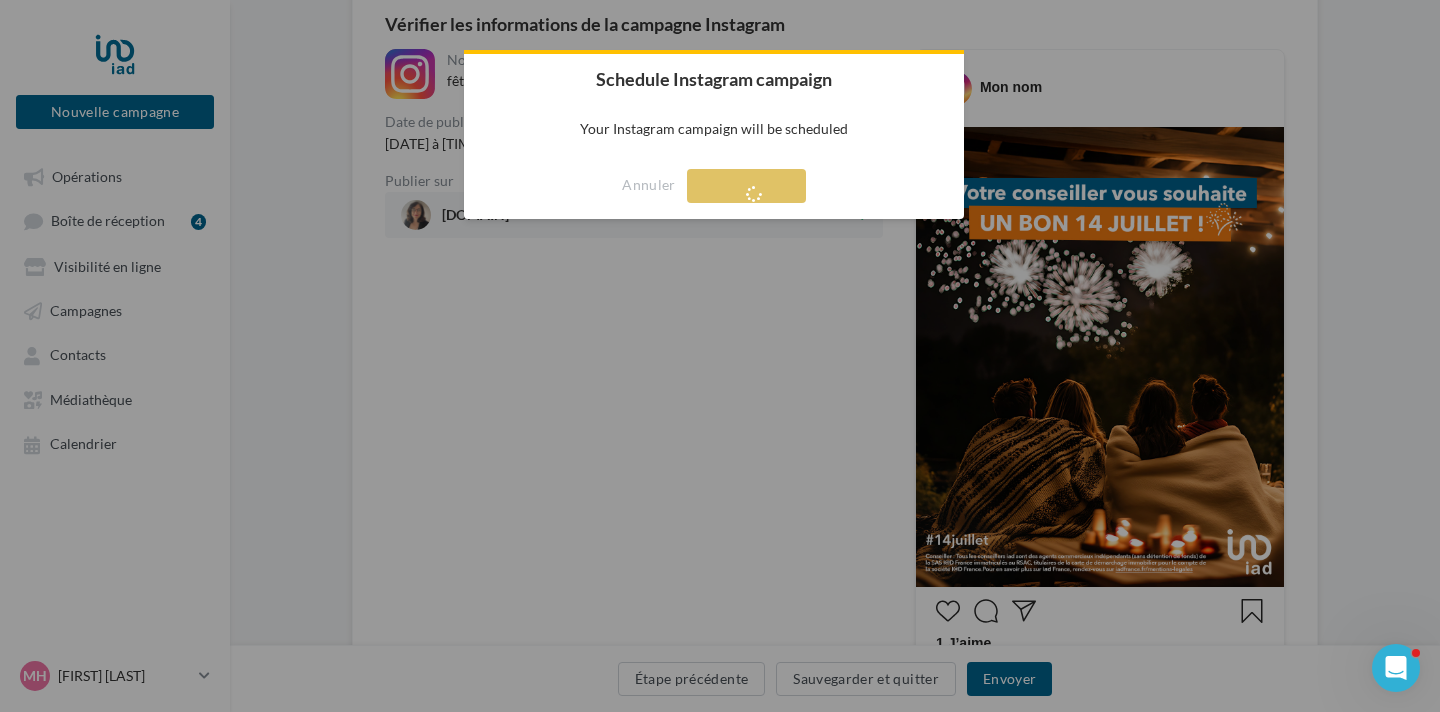 scroll, scrollTop: 32, scrollLeft: 0, axis: vertical 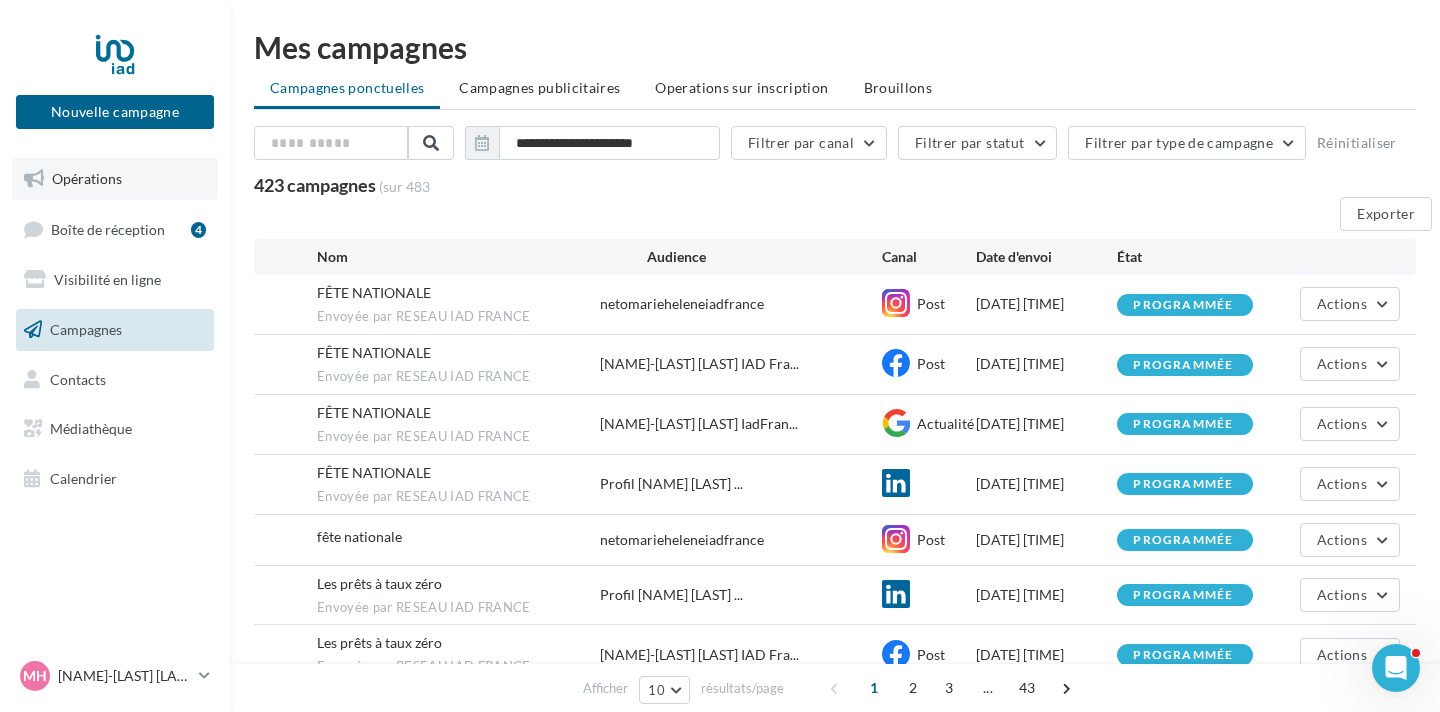 click on "Opérations" at bounding box center (87, 178) 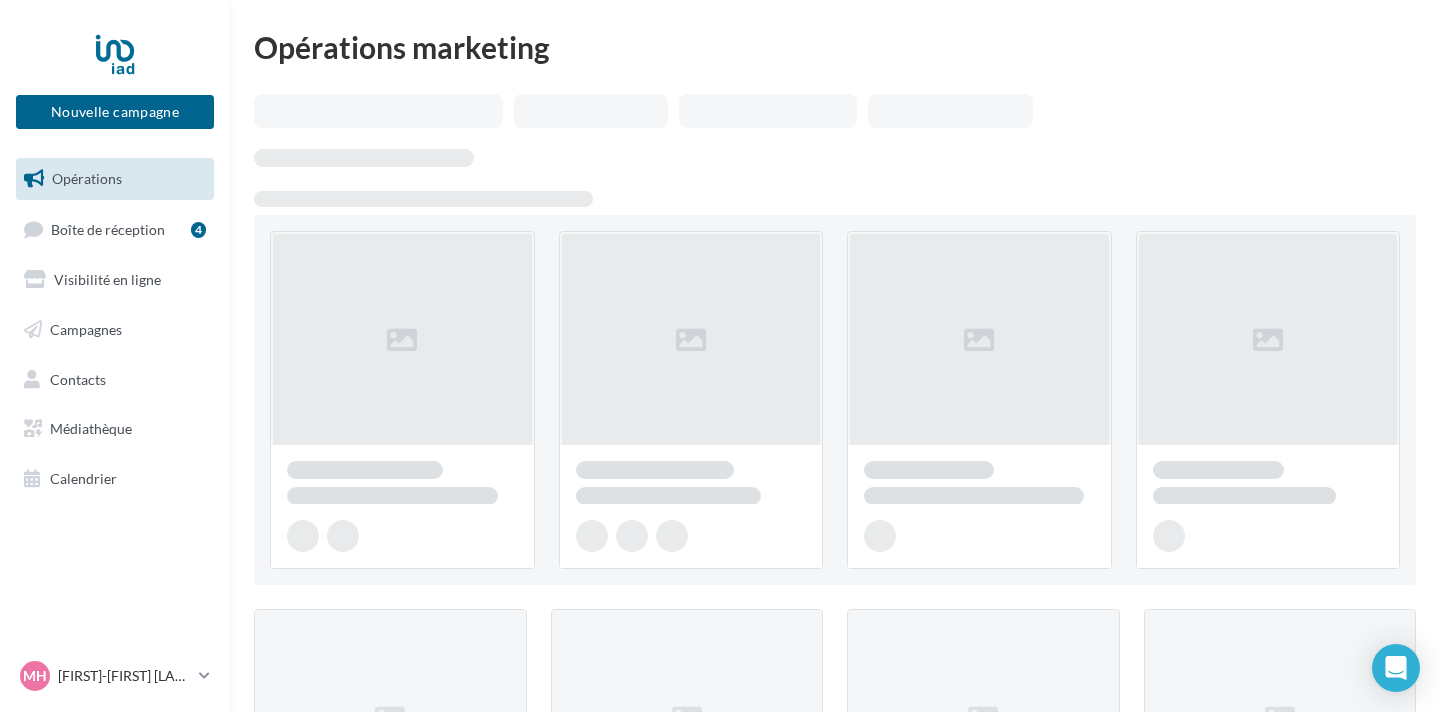 scroll, scrollTop: 0, scrollLeft: 0, axis: both 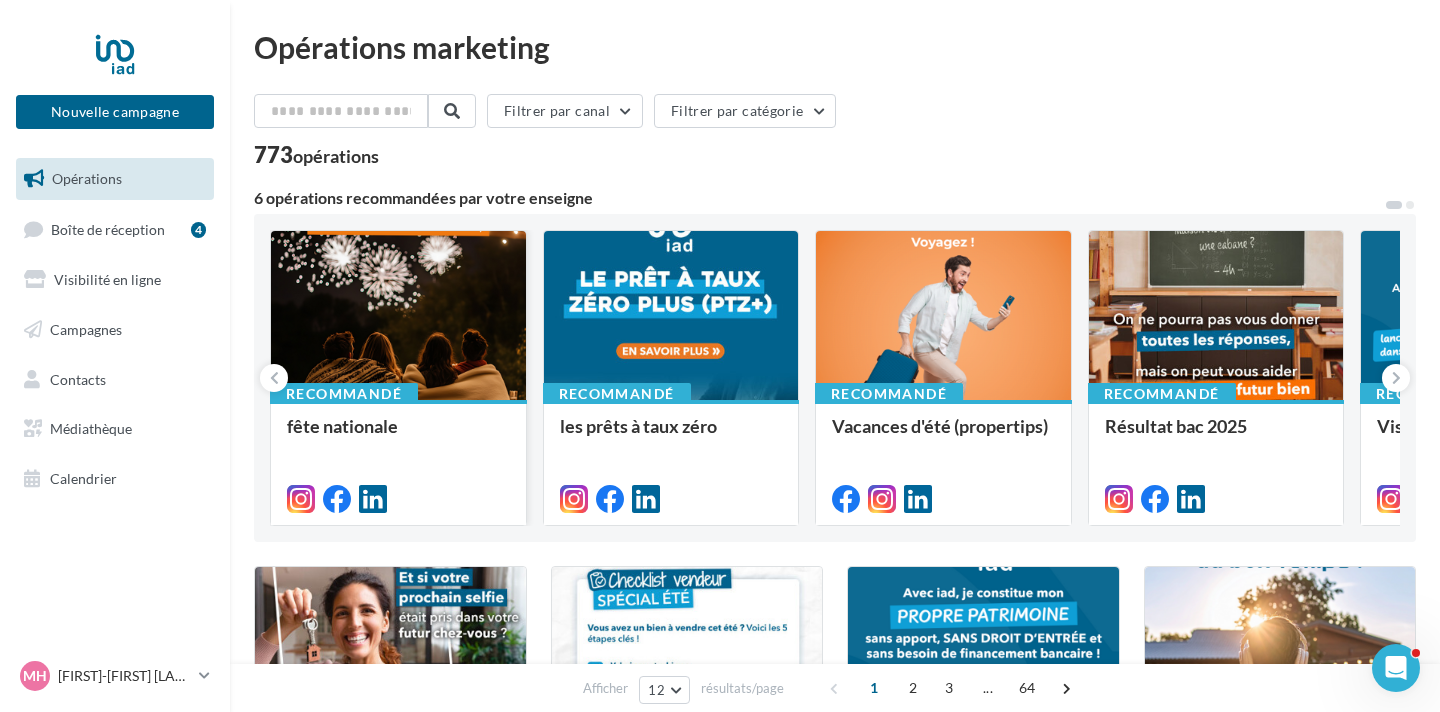 click at bounding box center [398, 316] 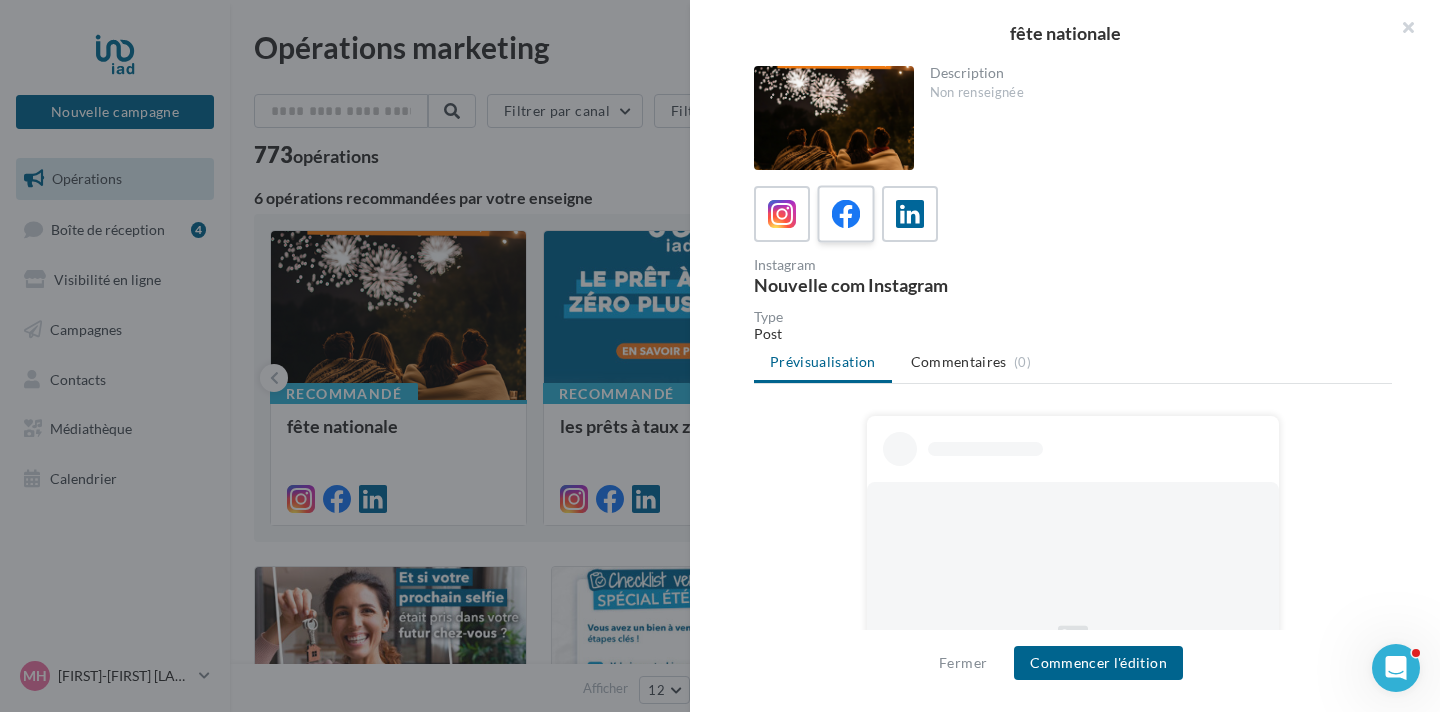 click at bounding box center [846, 214] 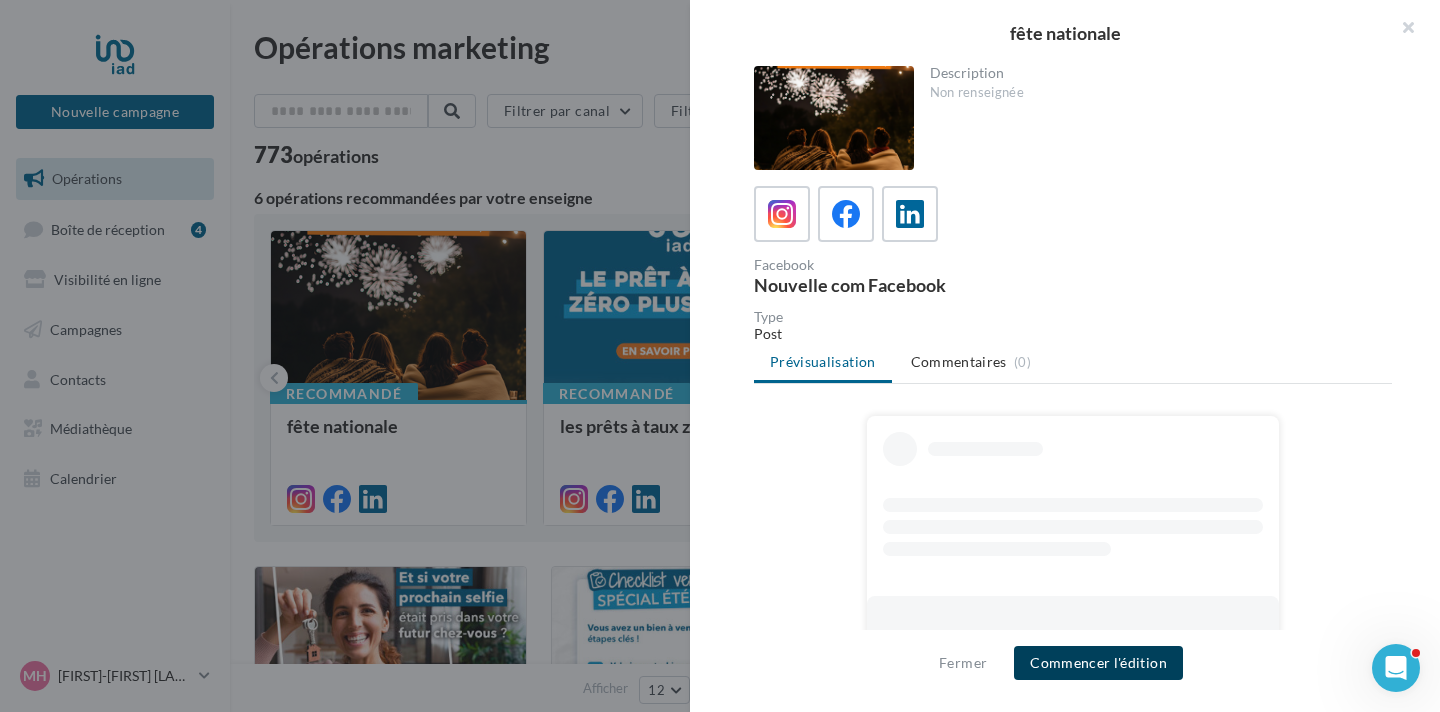 click on "Commencer l'édition" at bounding box center (1098, 663) 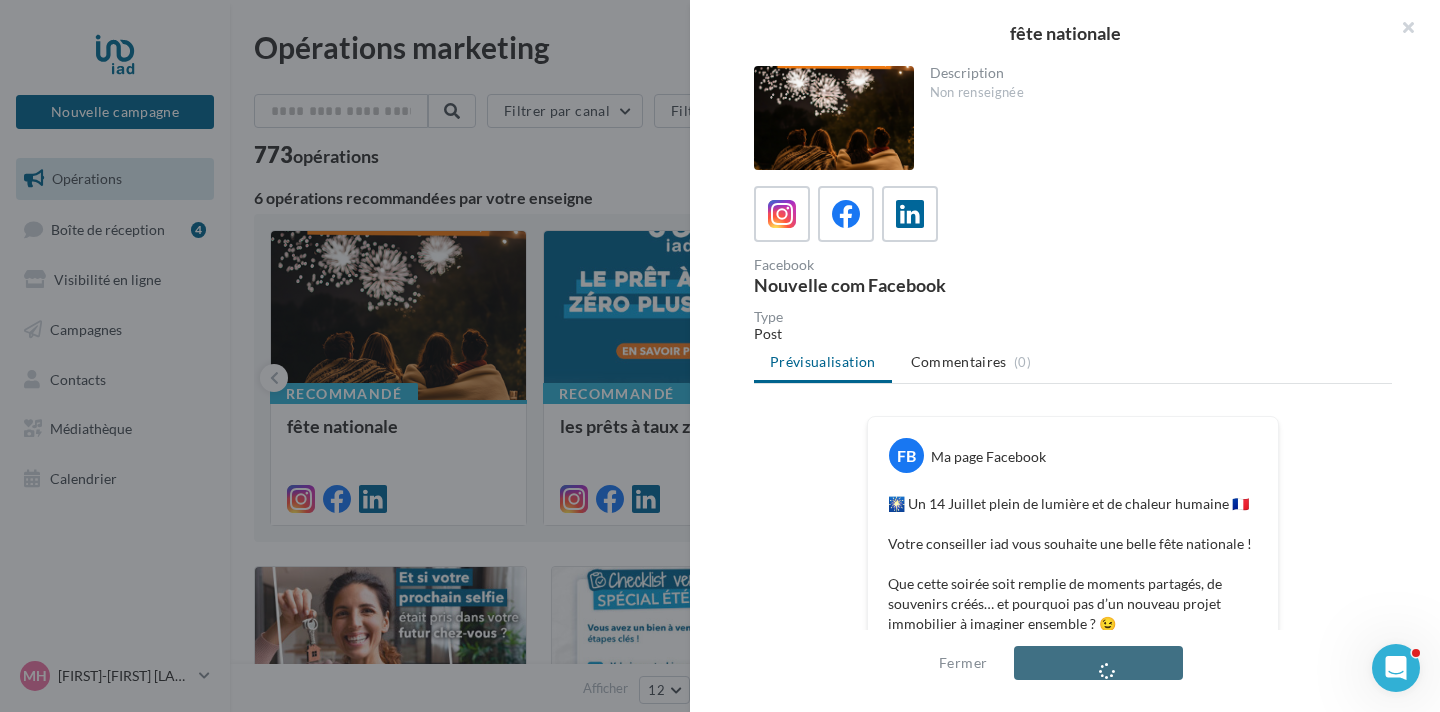 scroll, scrollTop: 76, scrollLeft: 0, axis: vertical 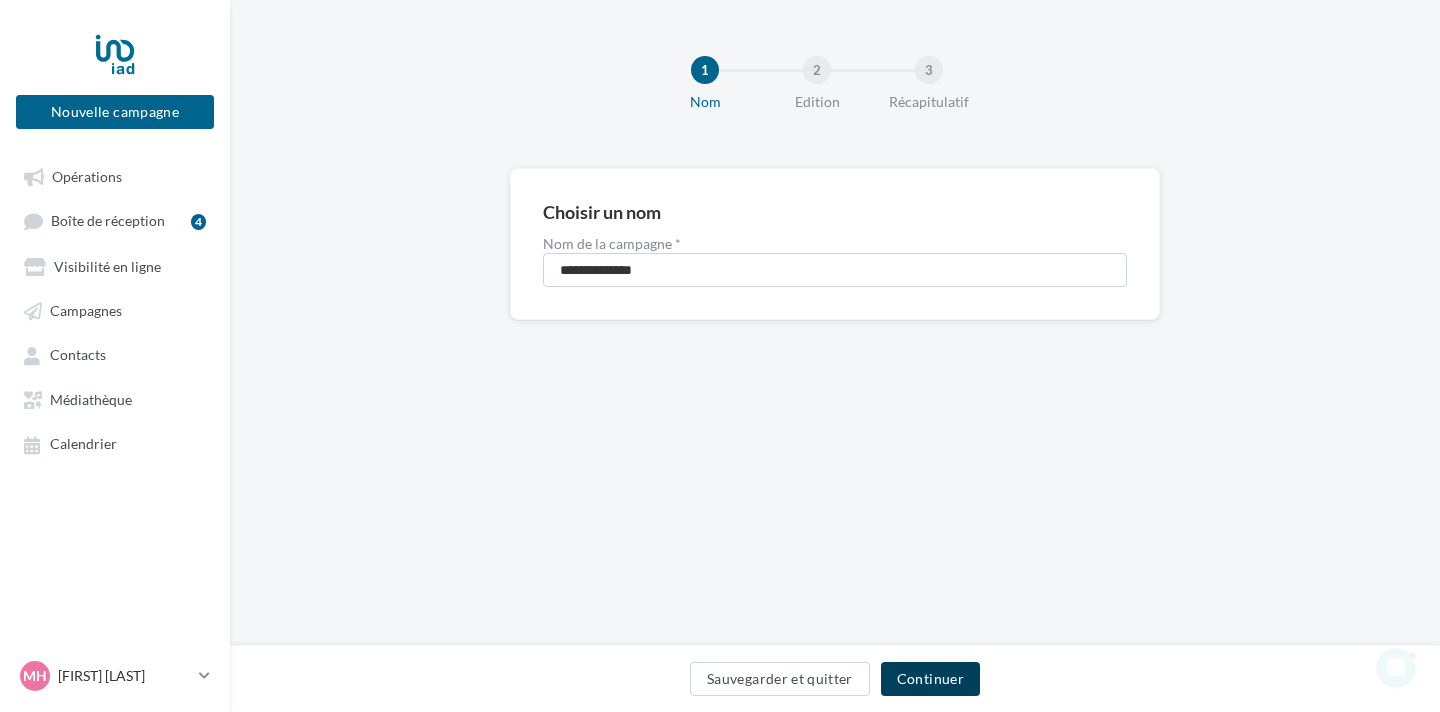 click on "Continuer" at bounding box center [930, 679] 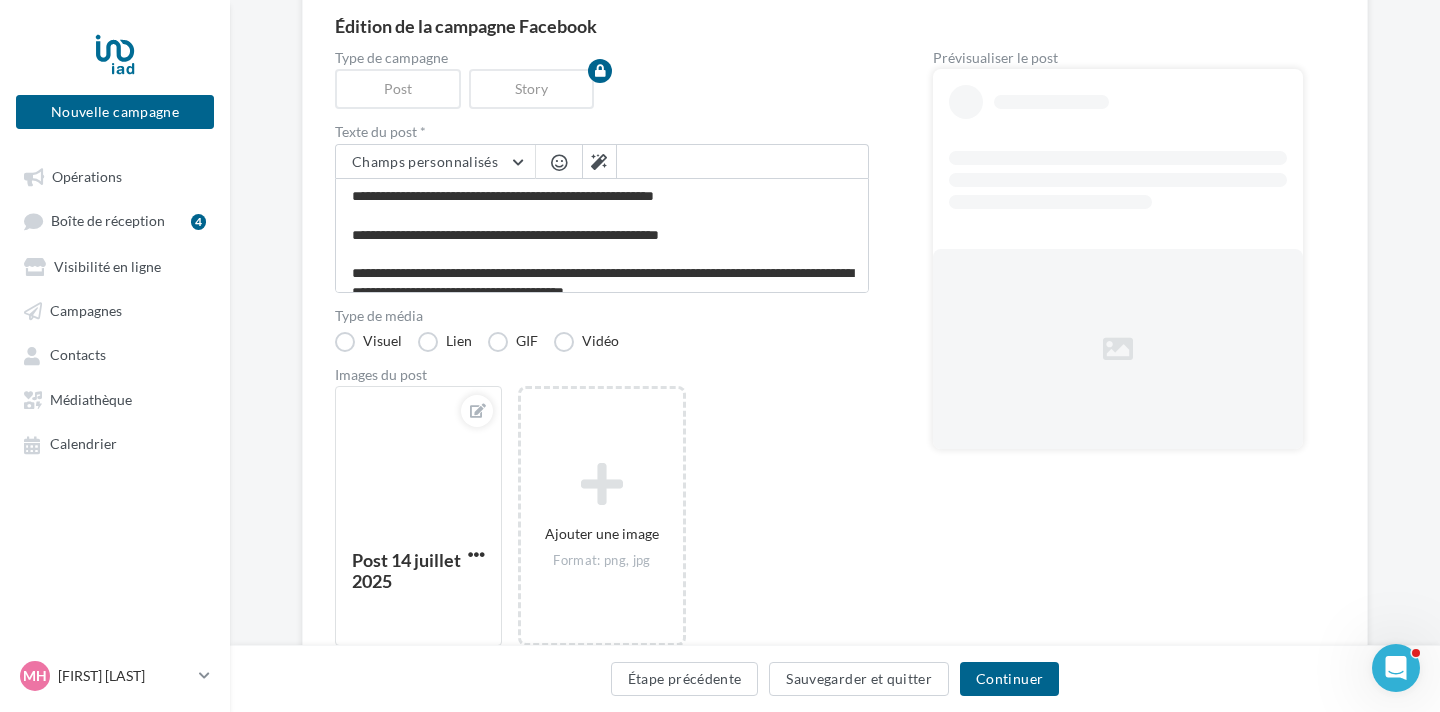 scroll, scrollTop: 182, scrollLeft: 0, axis: vertical 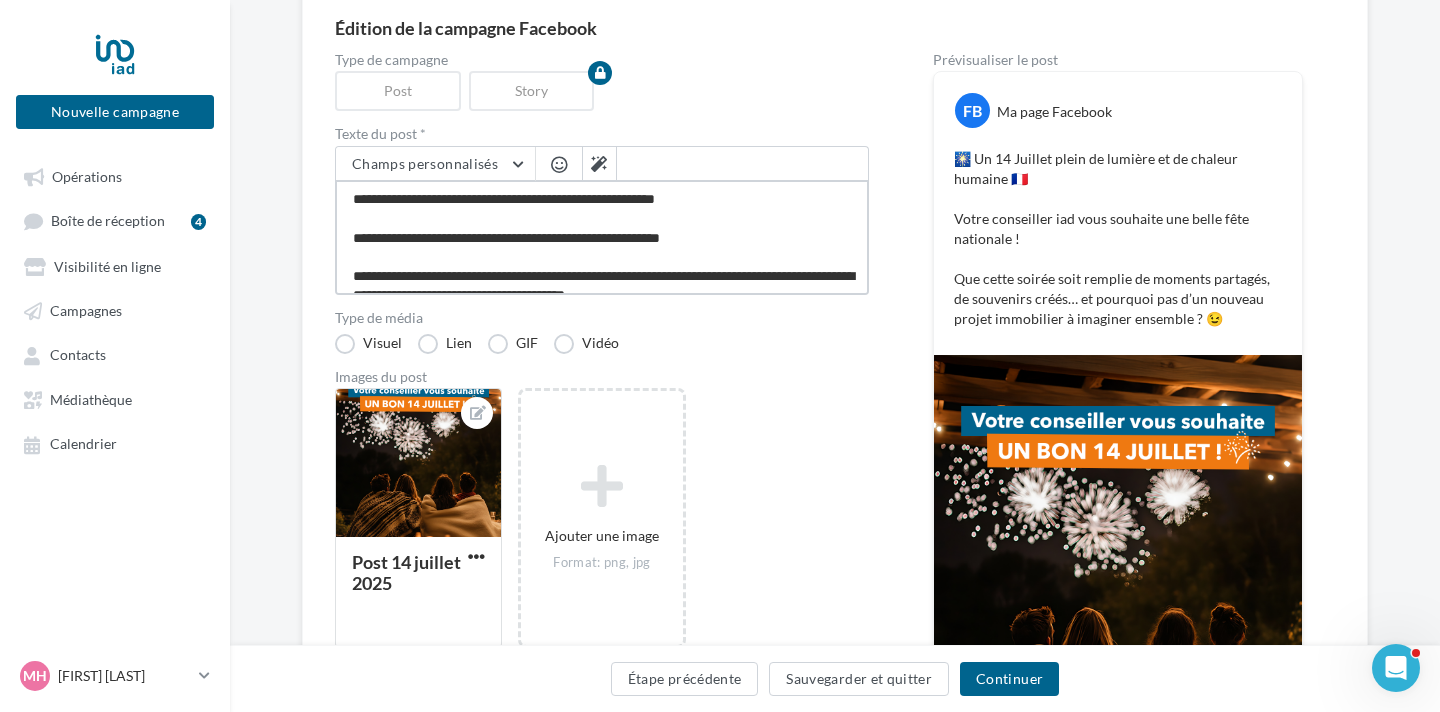 click on "**********" at bounding box center (602, 237) 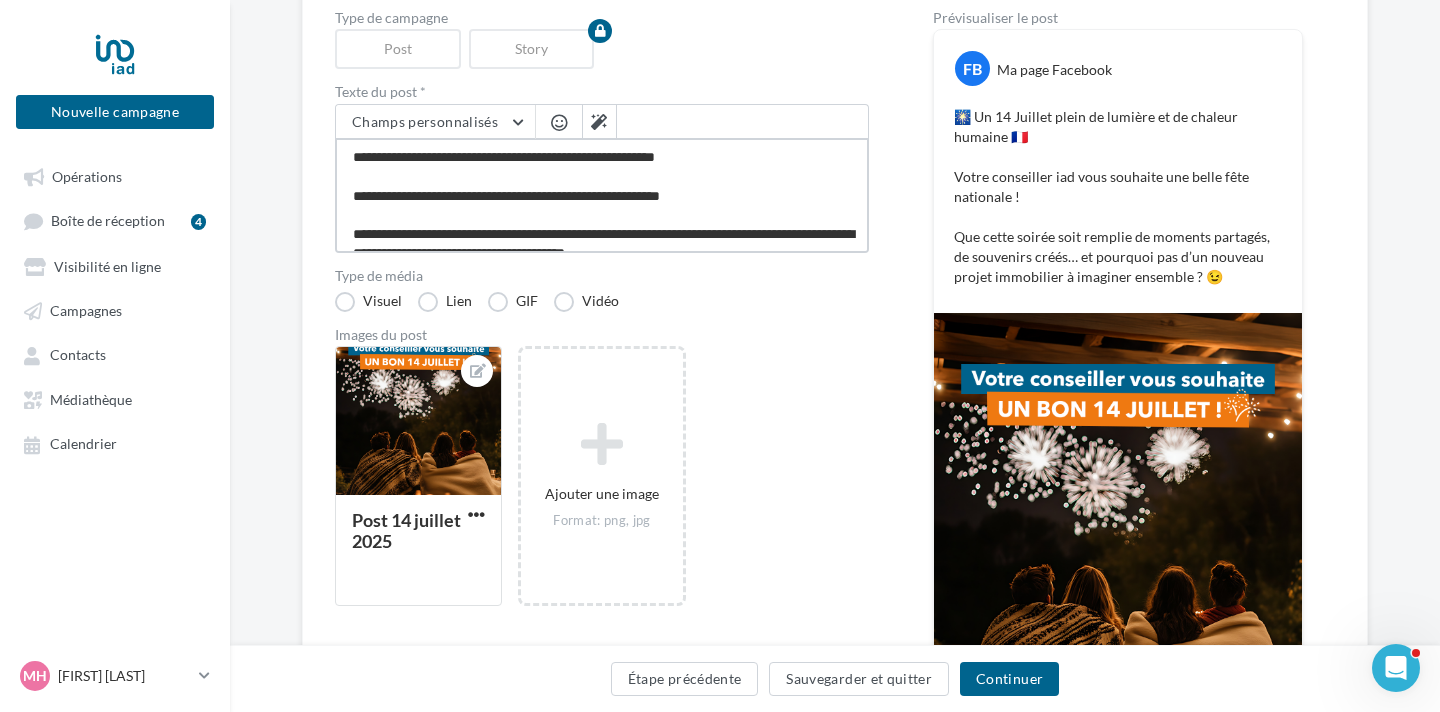 scroll, scrollTop: 223, scrollLeft: 0, axis: vertical 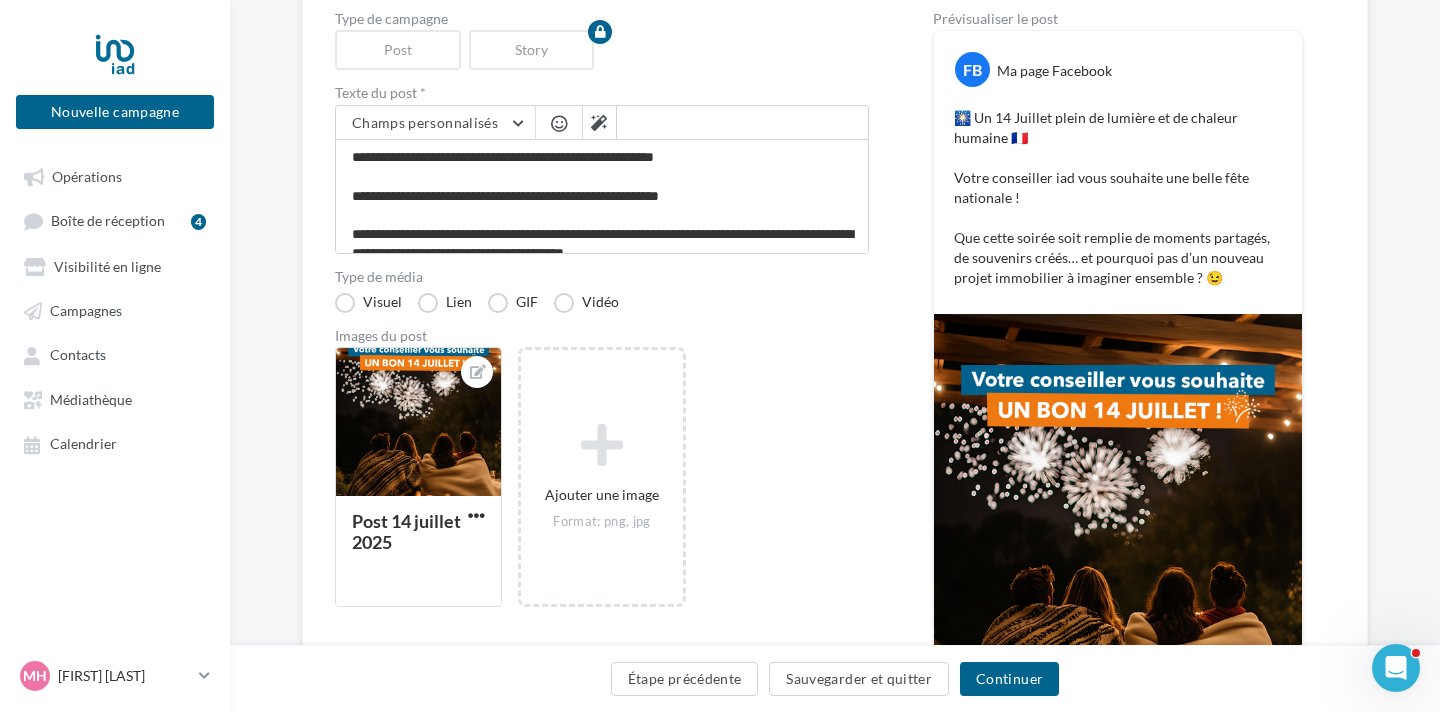 click at bounding box center [559, 123] 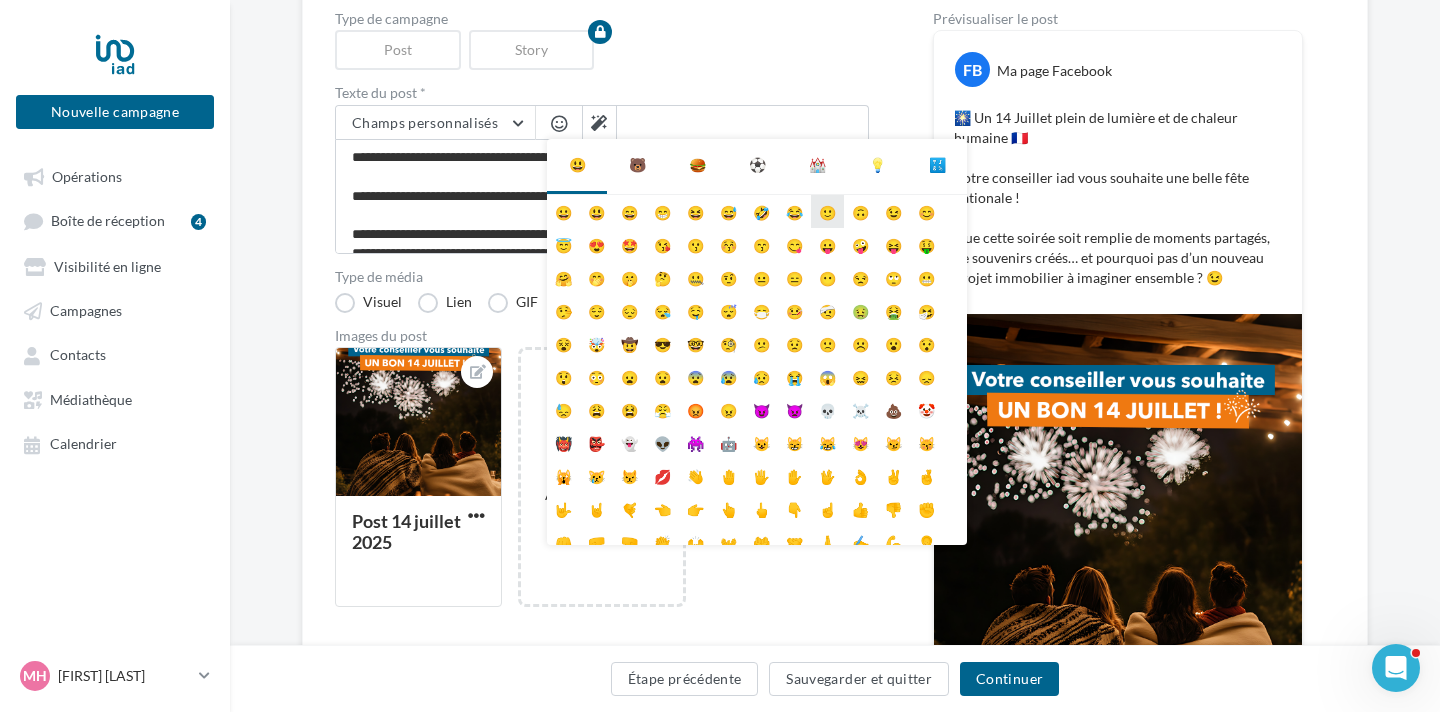 click on "🙂" at bounding box center [827, 211] 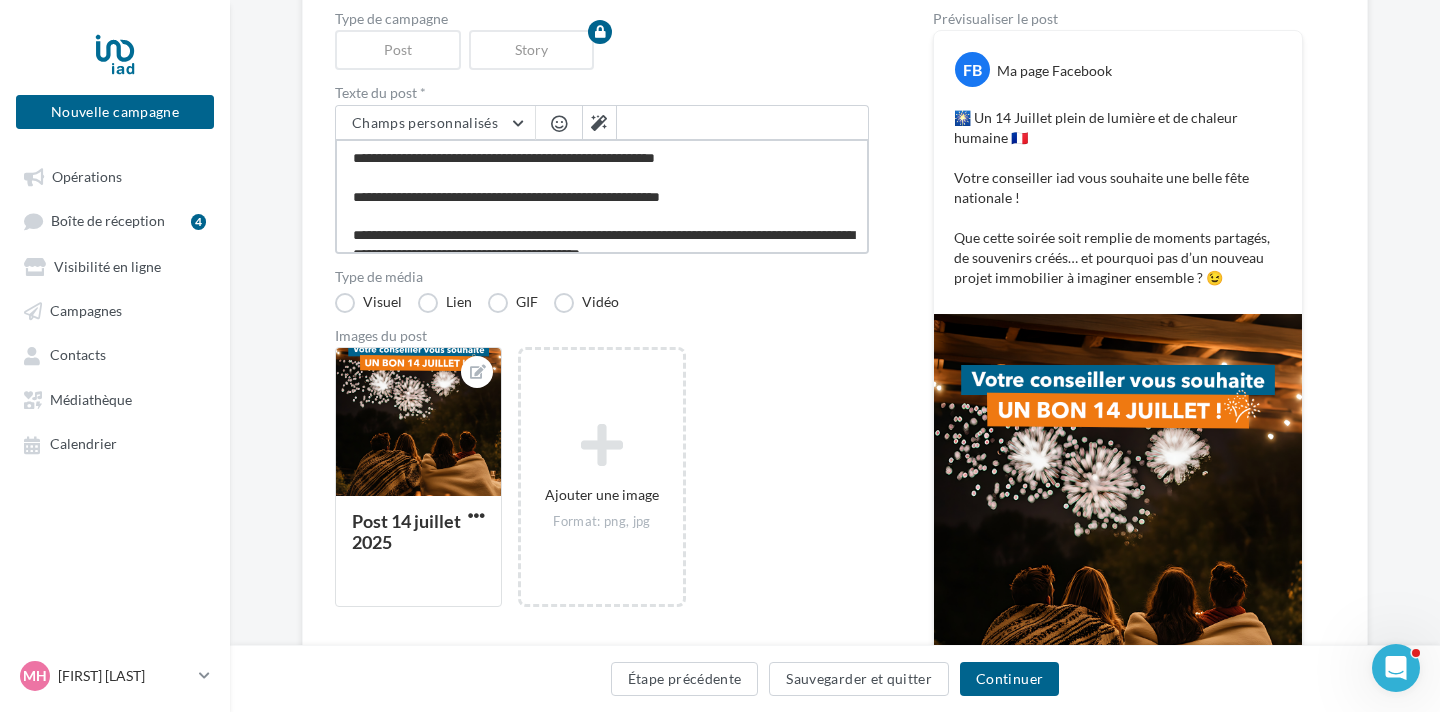 scroll, scrollTop: 11, scrollLeft: 0, axis: vertical 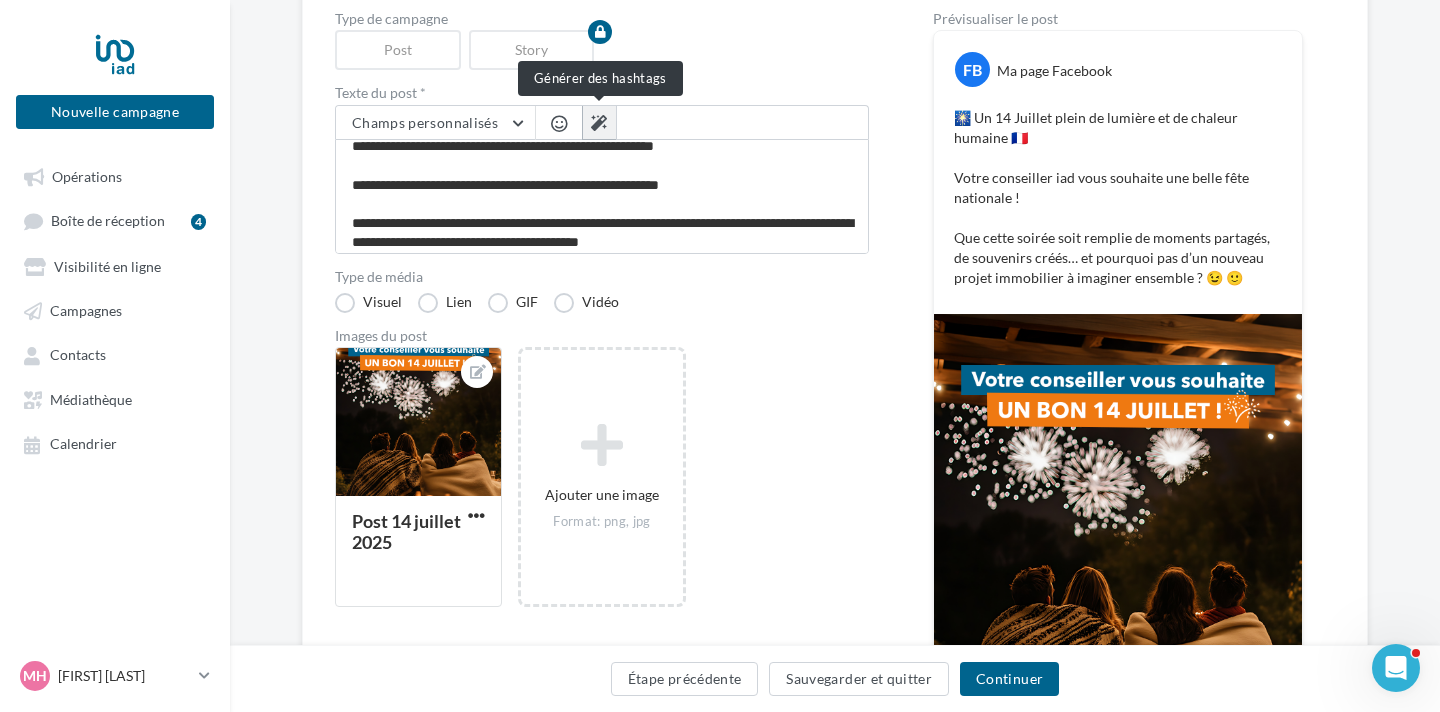 click at bounding box center [599, 123] 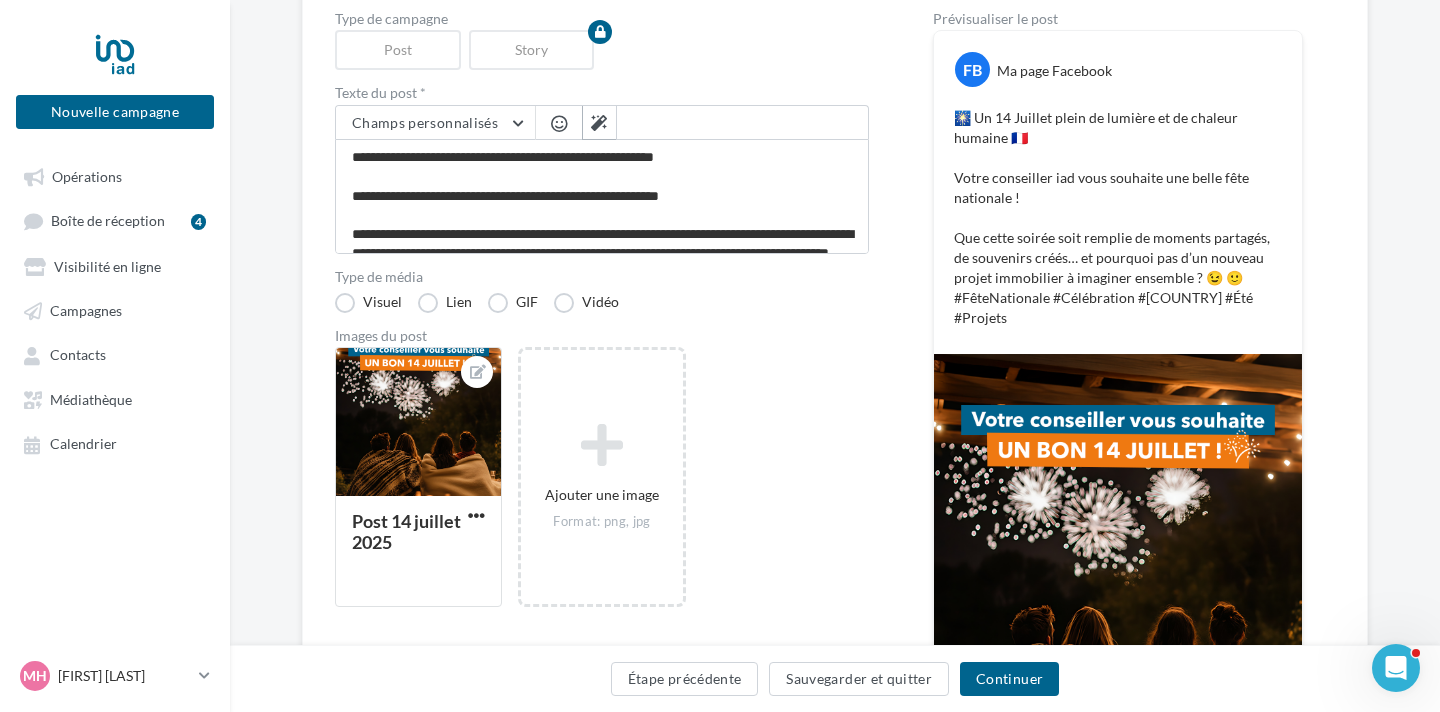 scroll, scrollTop: 38, scrollLeft: 0, axis: vertical 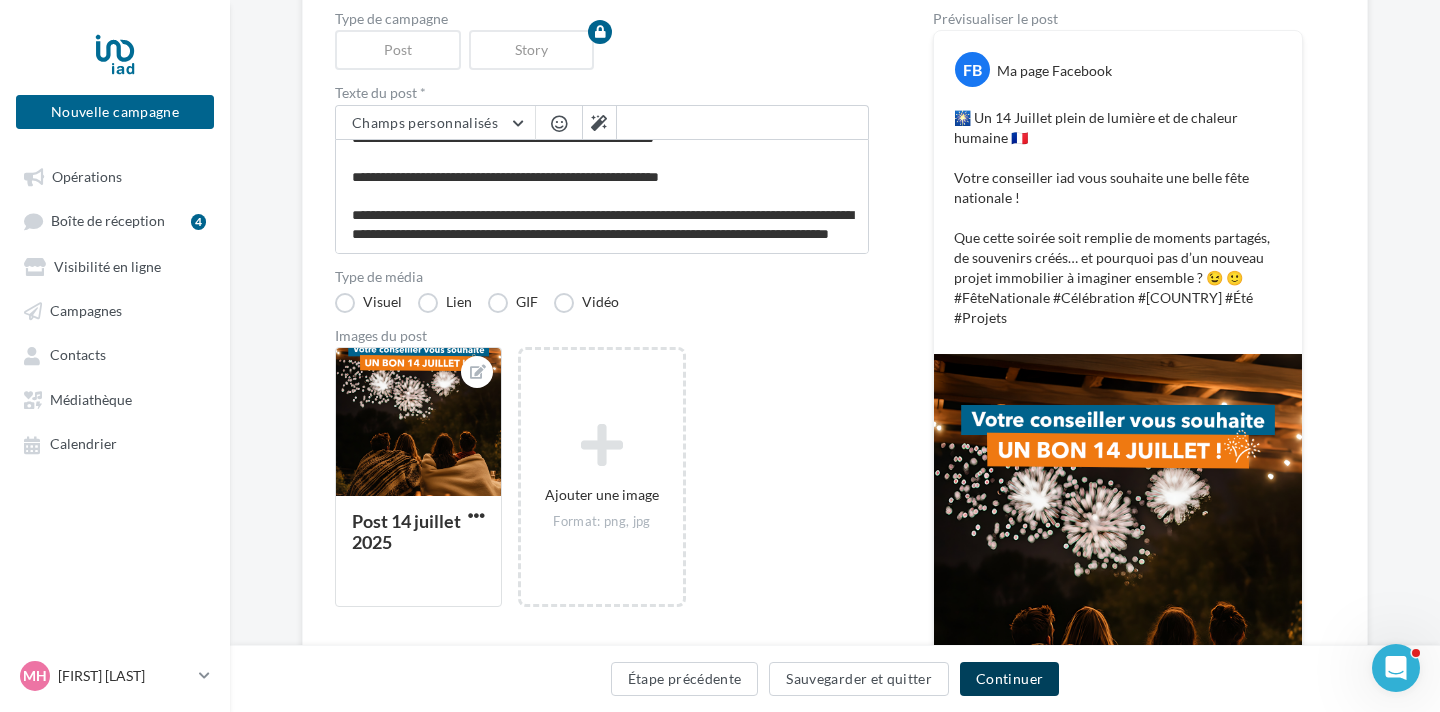 click on "Continuer" at bounding box center [1009, 679] 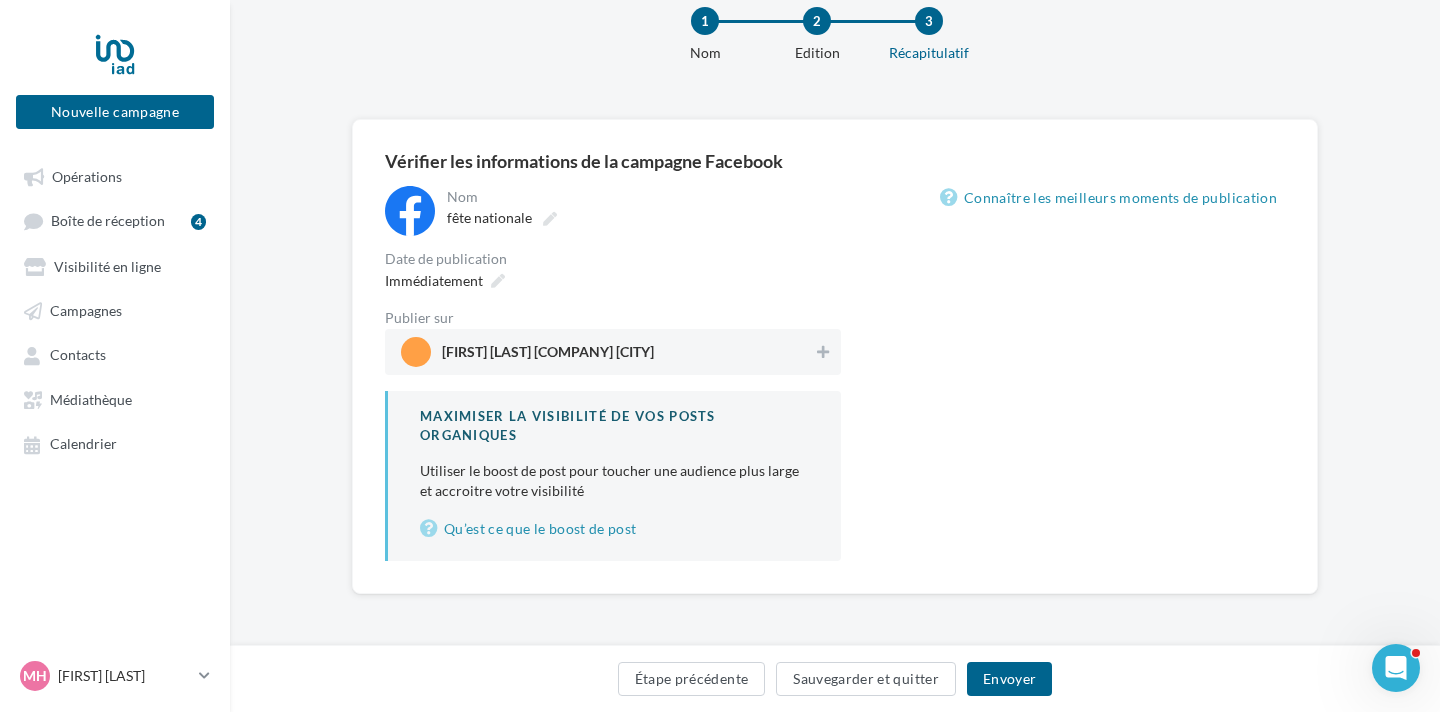 scroll, scrollTop: 49, scrollLeft: 0, axis: vertical 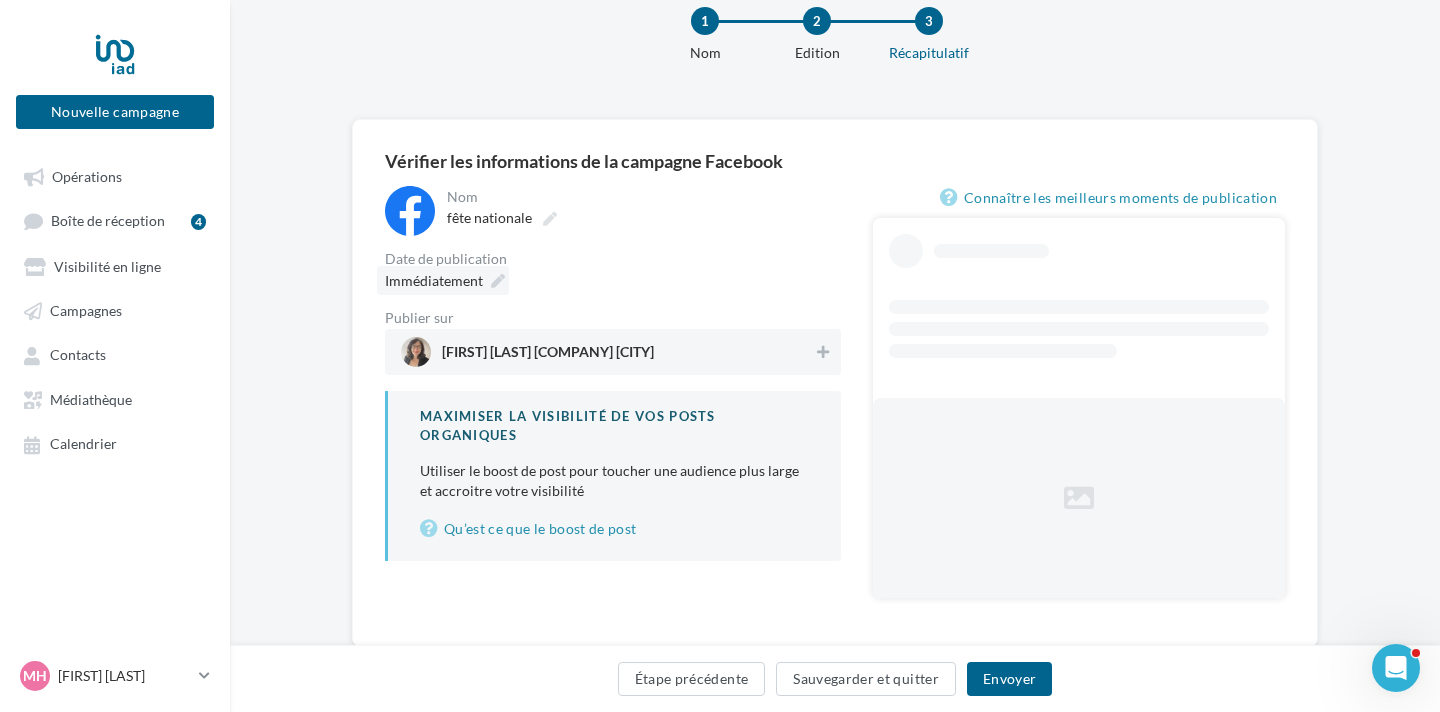 click at bounding box center (498, 281) 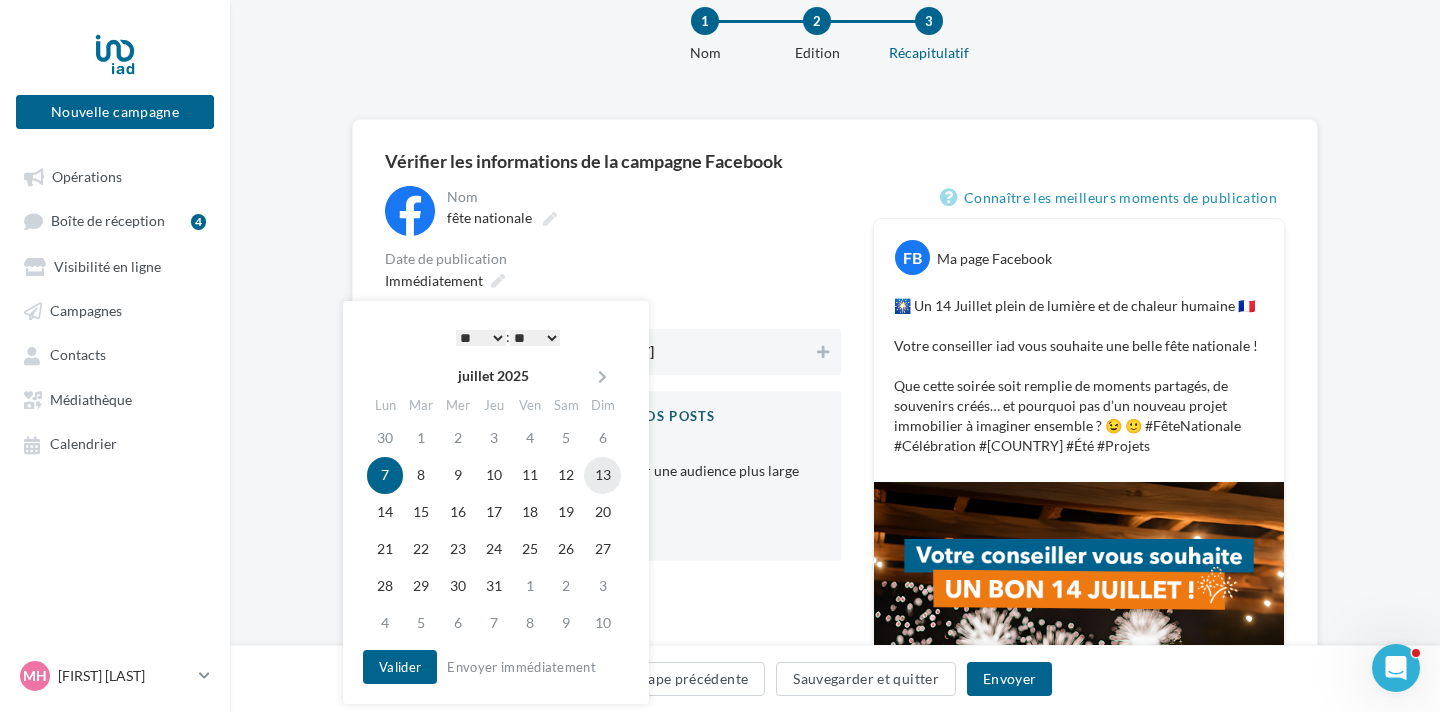 click on "13" at bounding box center (602, 475) 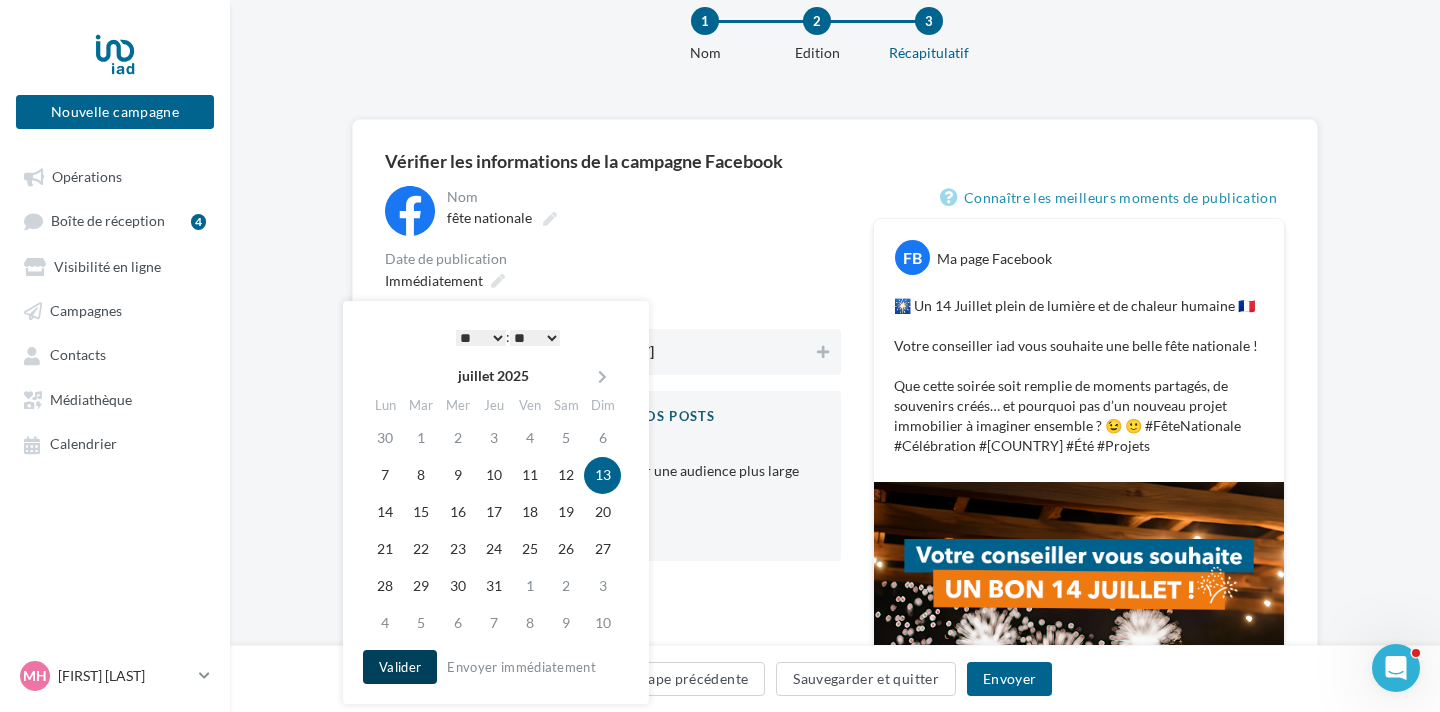 click on "Valider" at bounding box center (400, 667) 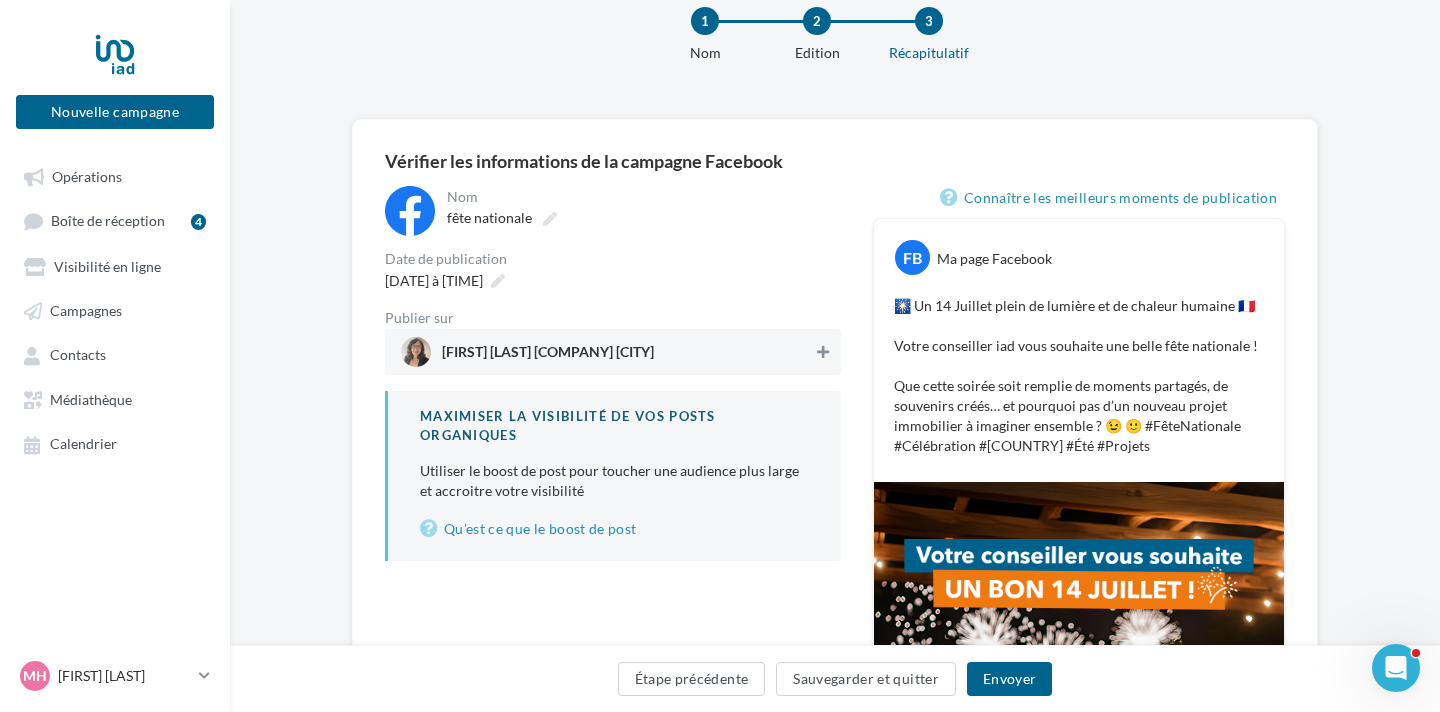 click at bounding box center [823, 352] 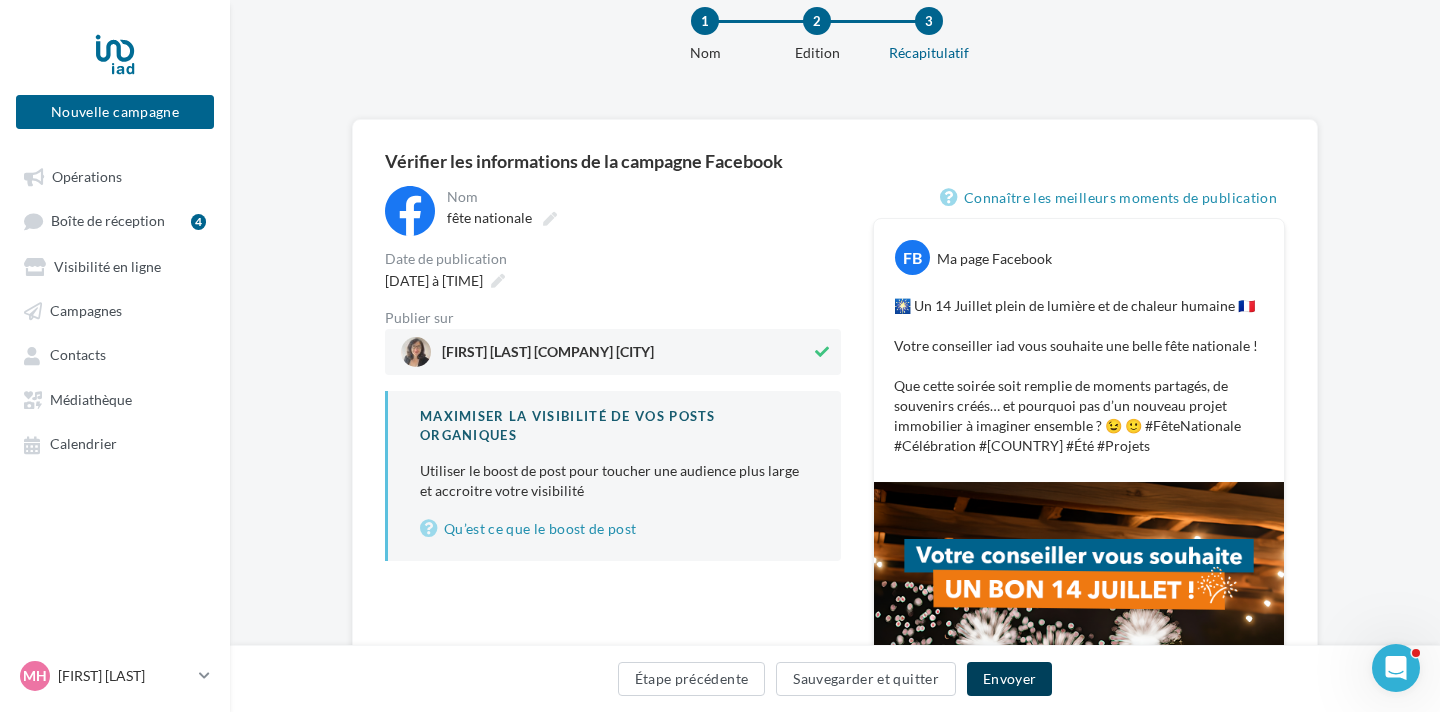 click on "Envoyer" at bounding box center (1009, 679) 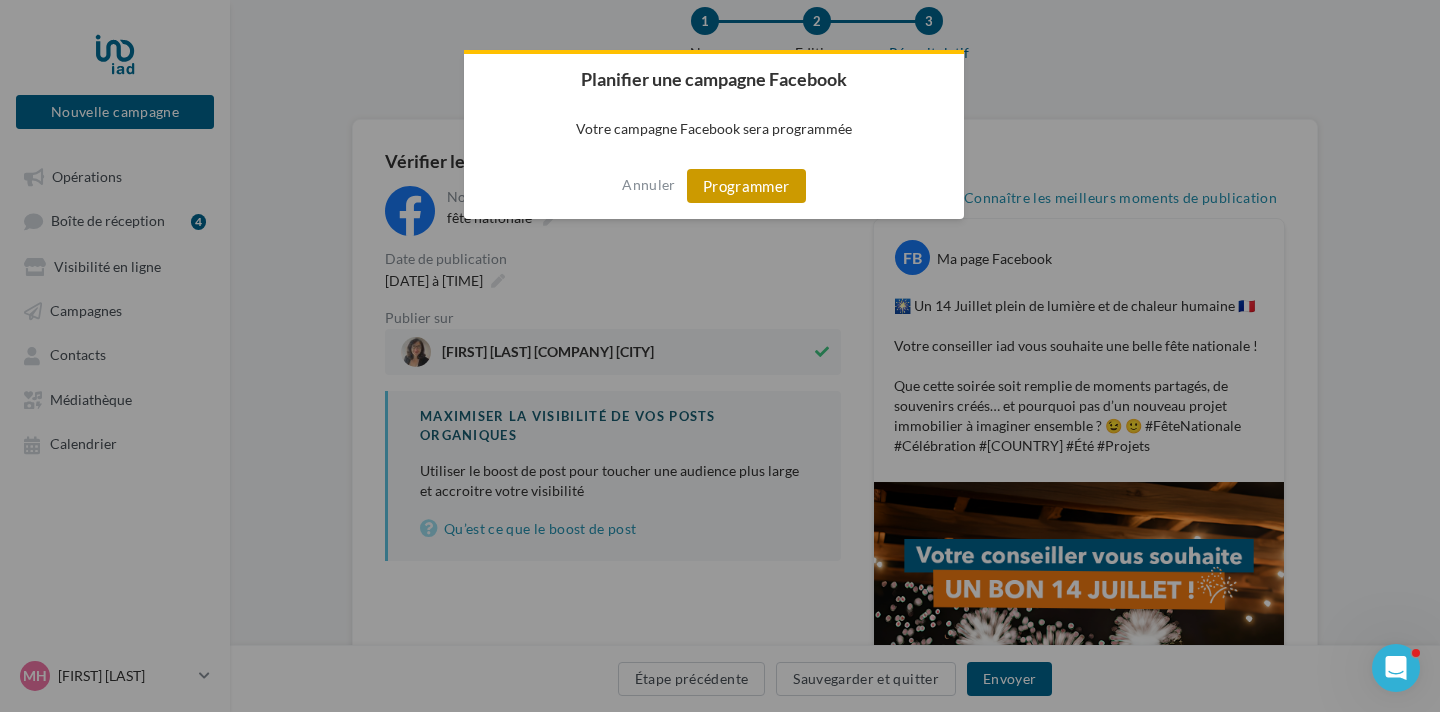 click on "Programmer" at bounding box center [746, 186] 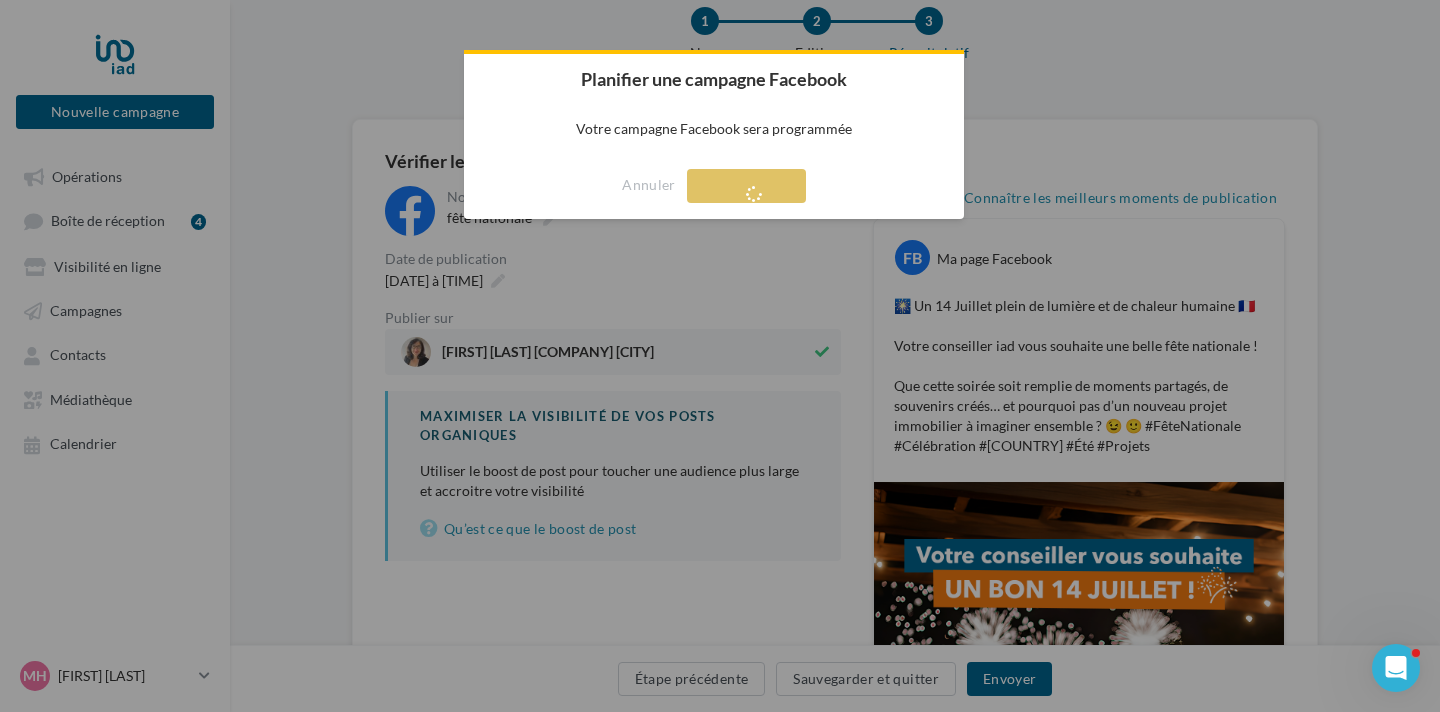 scroll, scrollTop: 32, scrollLeft: 0, axis: vertical 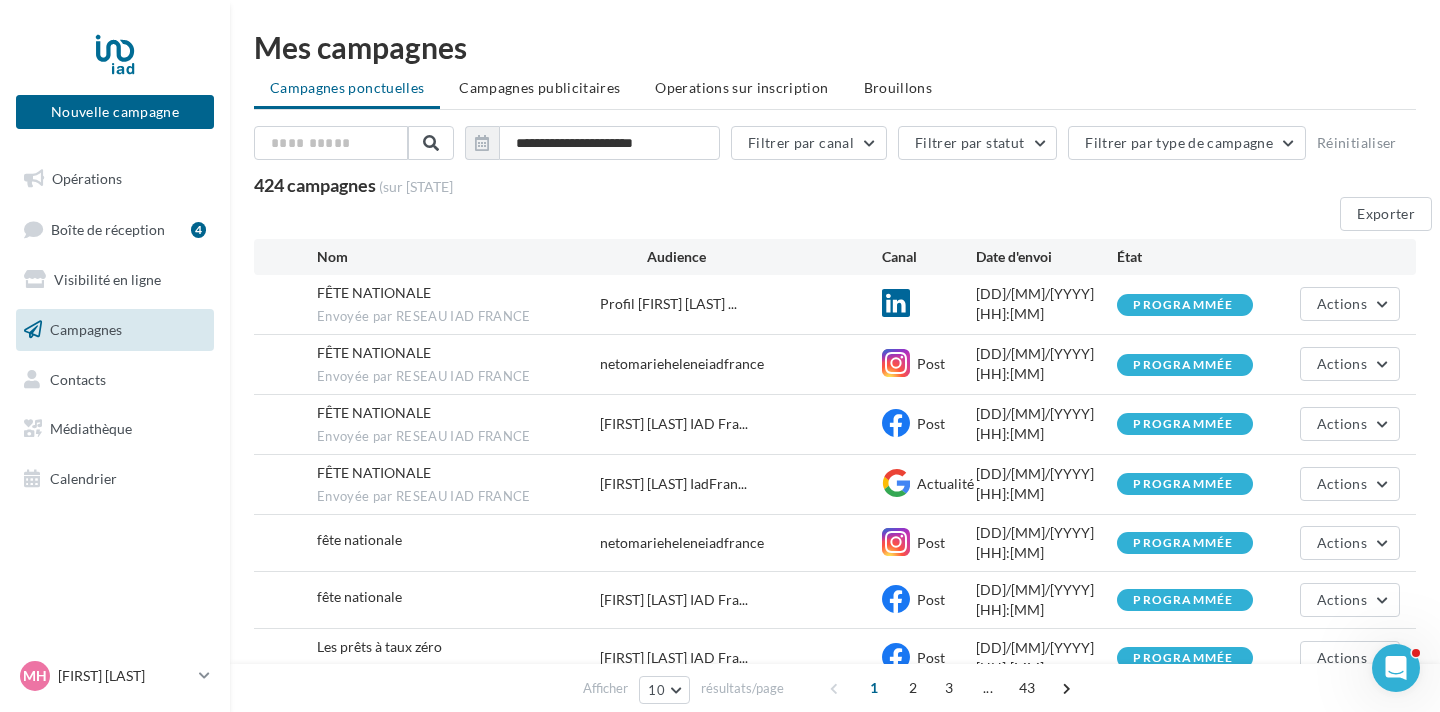click on "fête nationale" at bounding box center (359, 539) 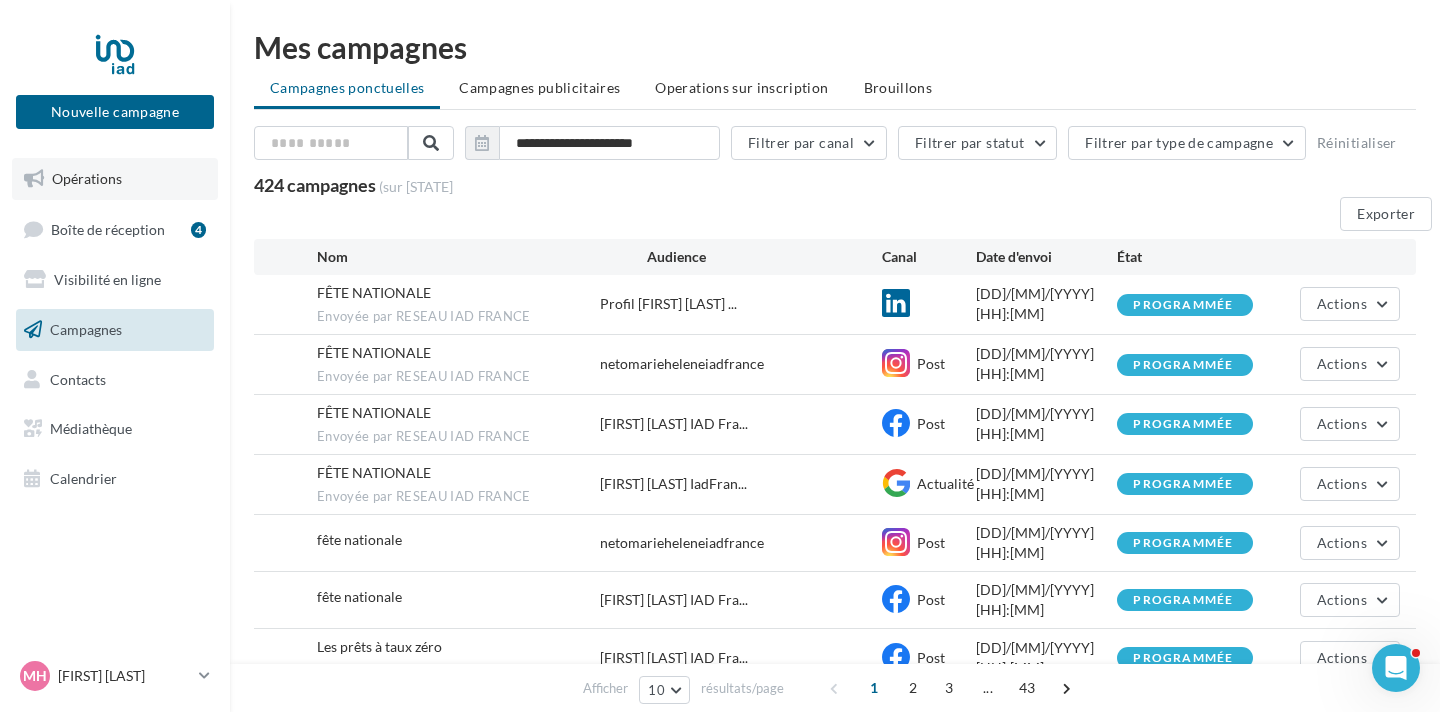 click on "Opérations" at bounding box center [87, 178] 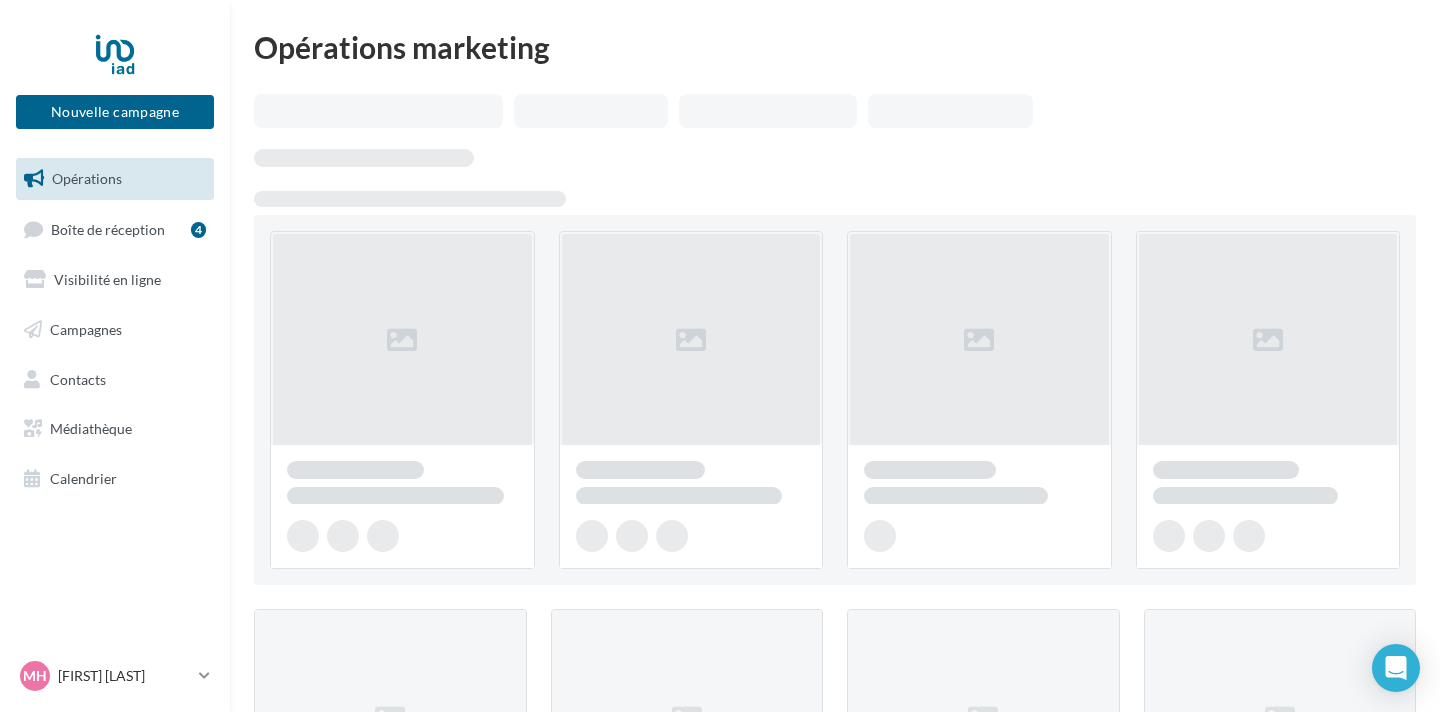 scroll, scrollTop: 0, scrollLeft: 0, axis: both 